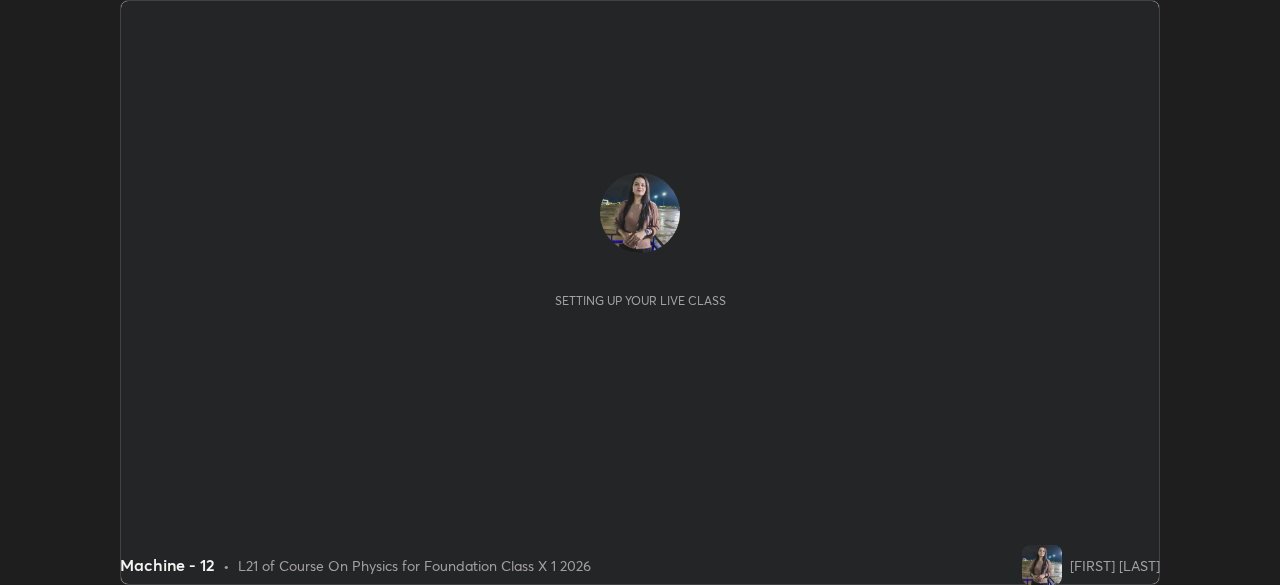 scroll, scrollTop: 0, scrollLeft: 0, axis: both 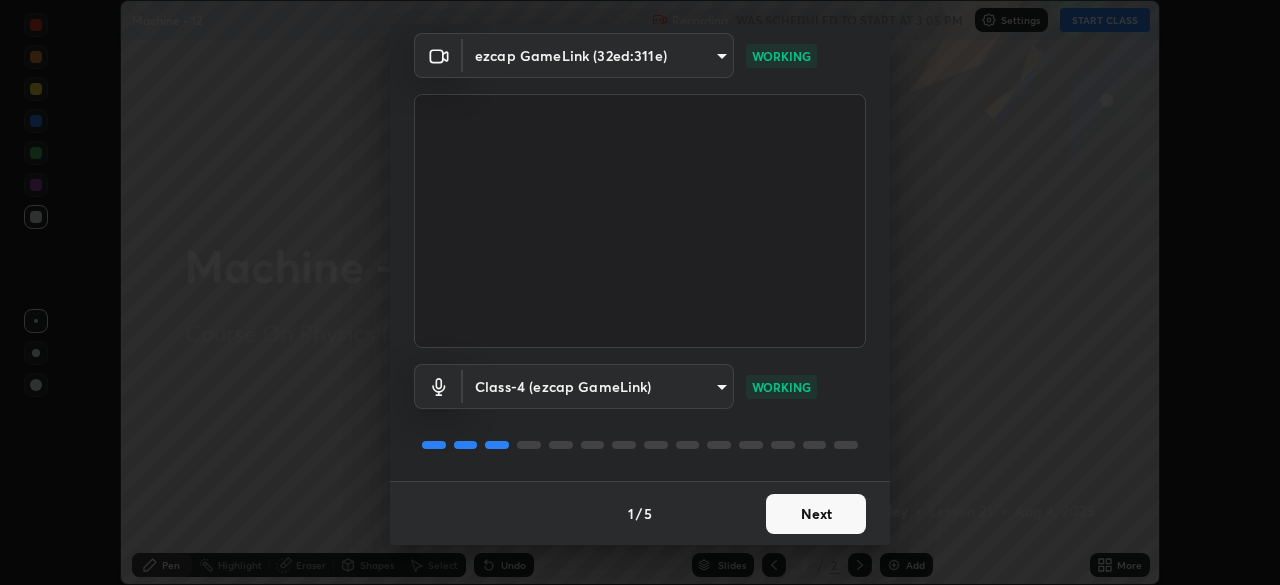 click on "Next" at bounding box center (816, 514) 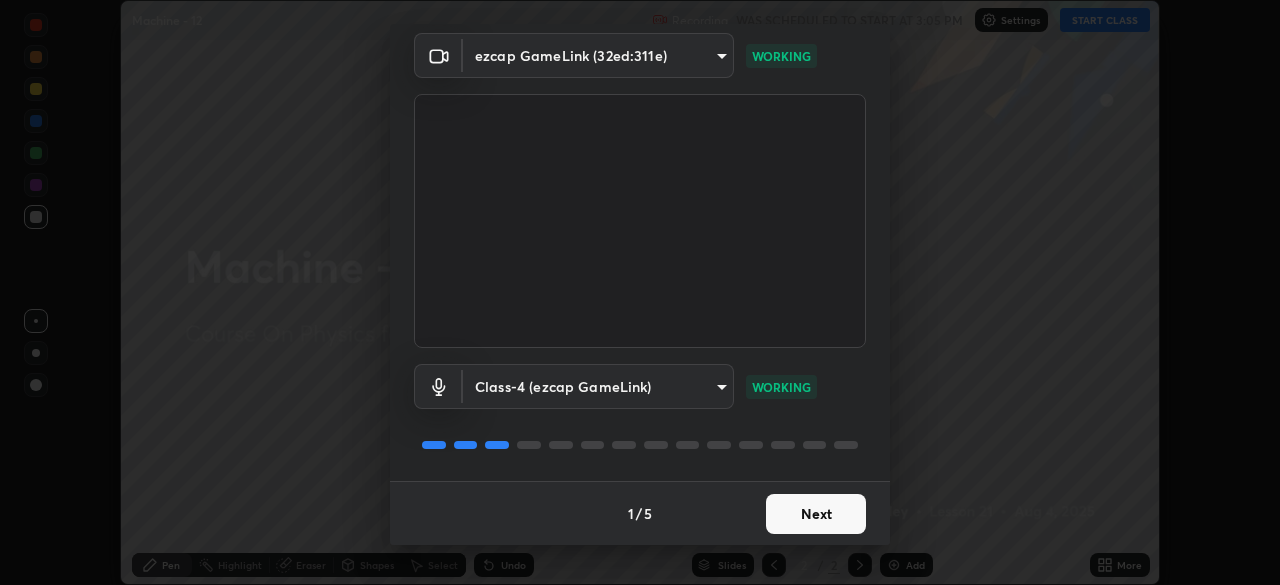scroll, scrollTop: 0, scrollLeft: 0, axis: both 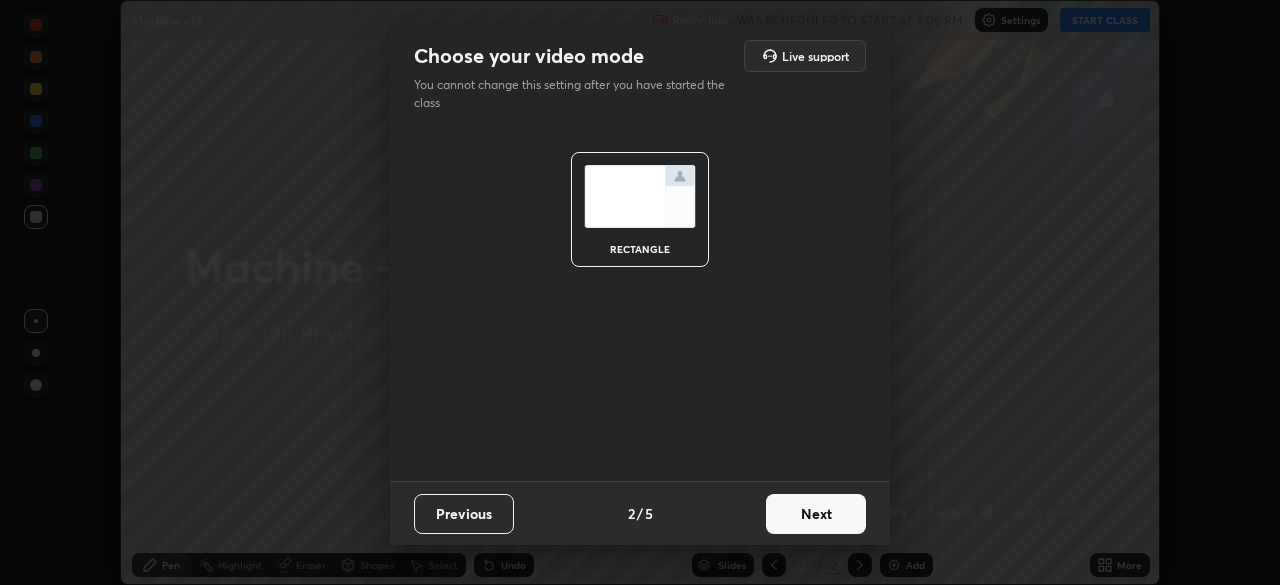 click on "Next" at bounding box center (816, 514) 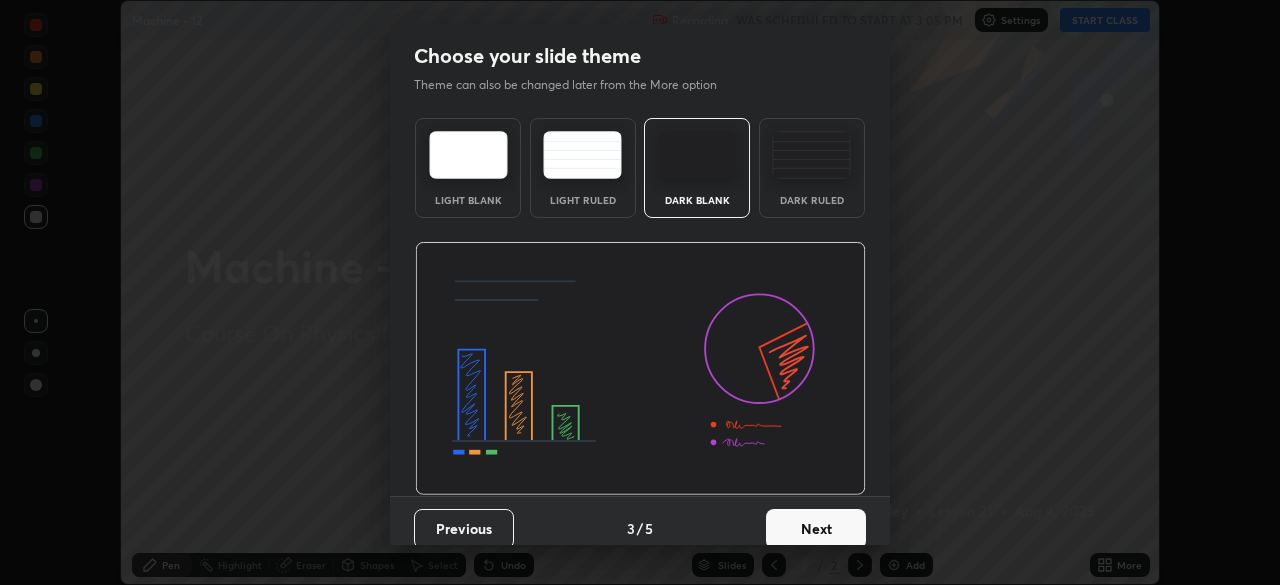 click on "Next" at bounding box center [816, 529] 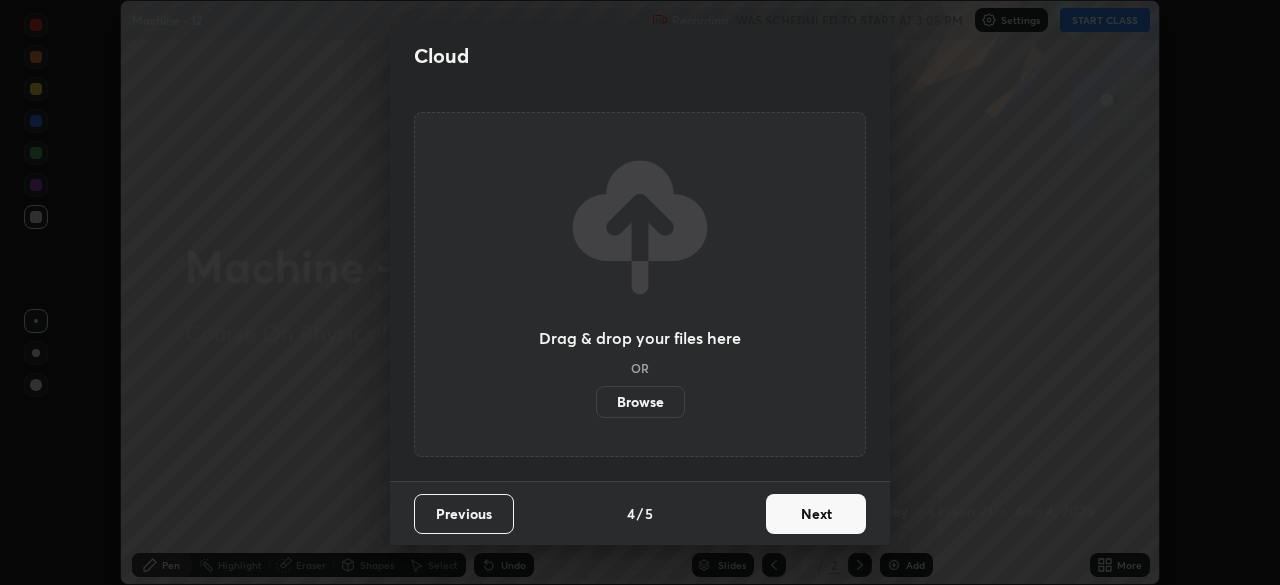click on "Next" at bounding box center (816, 514) 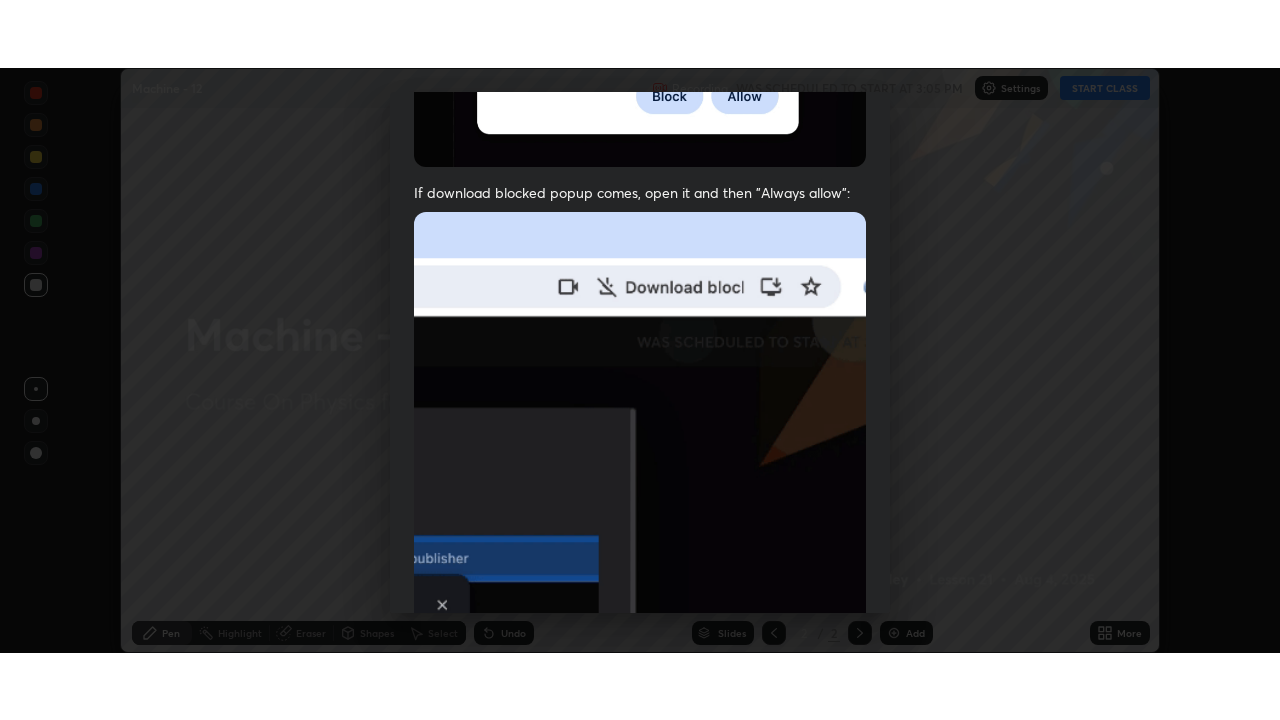scroll, scrollTop: 479, scrollLeft: 0, axis: vertical 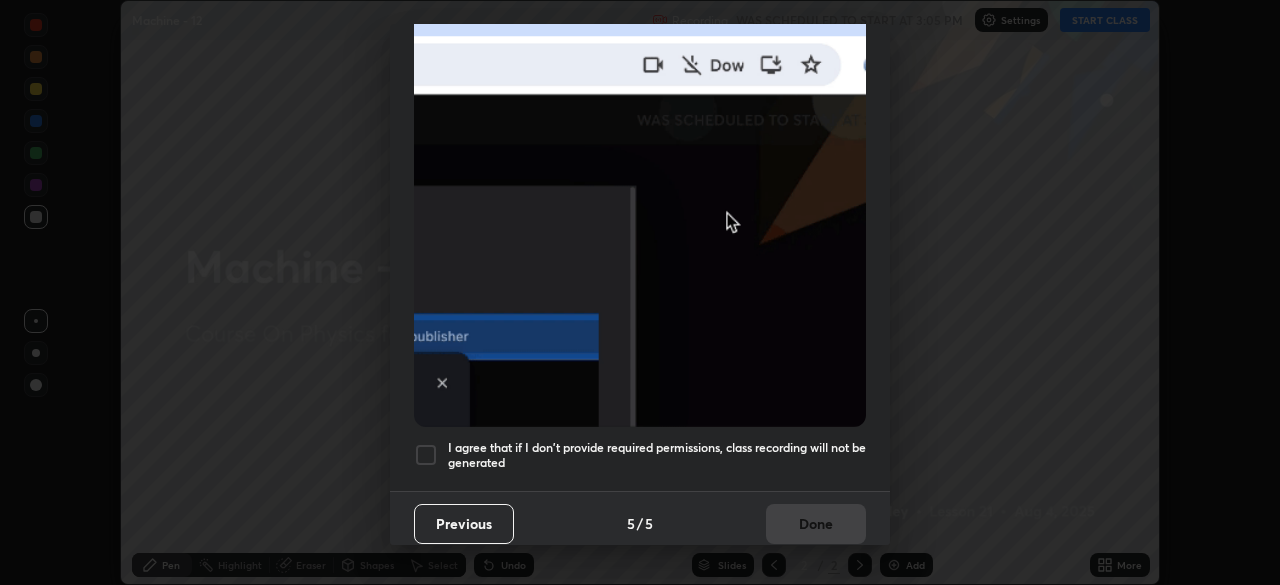 click at bounding box center (426, 455) 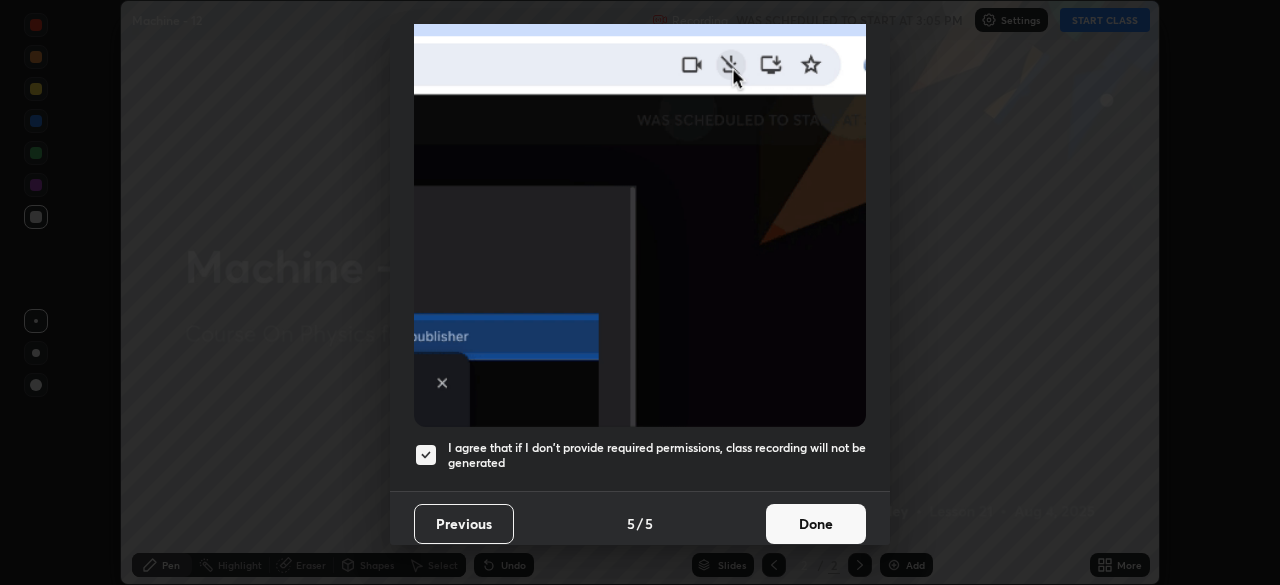 click at bounding box center [426, 455] 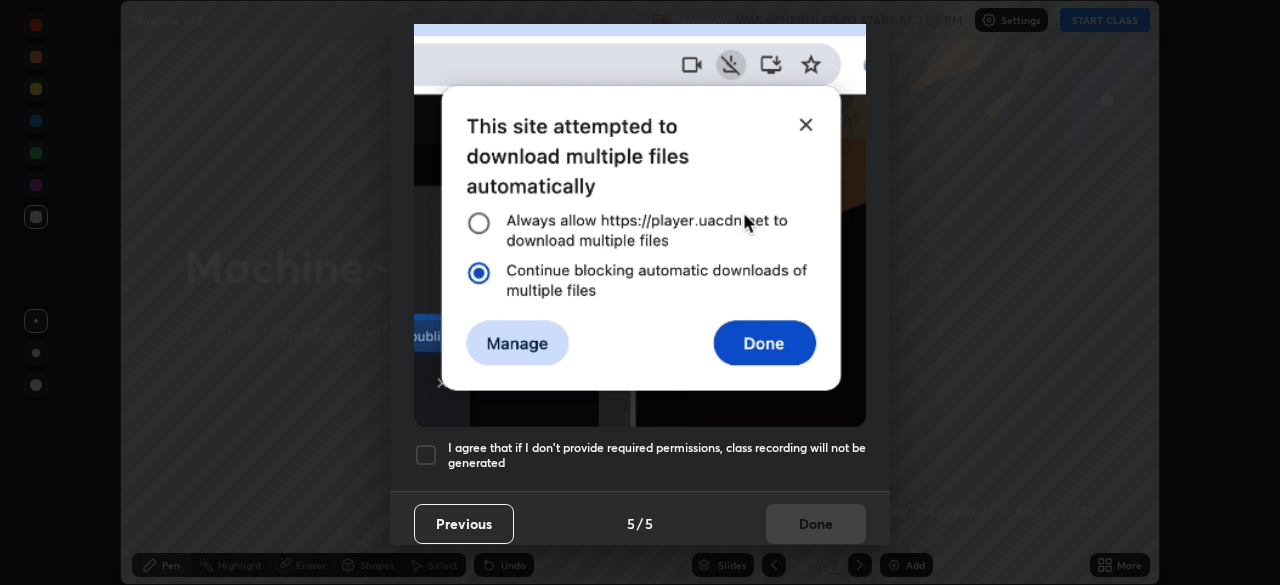 click at bounding box center [426, 455] 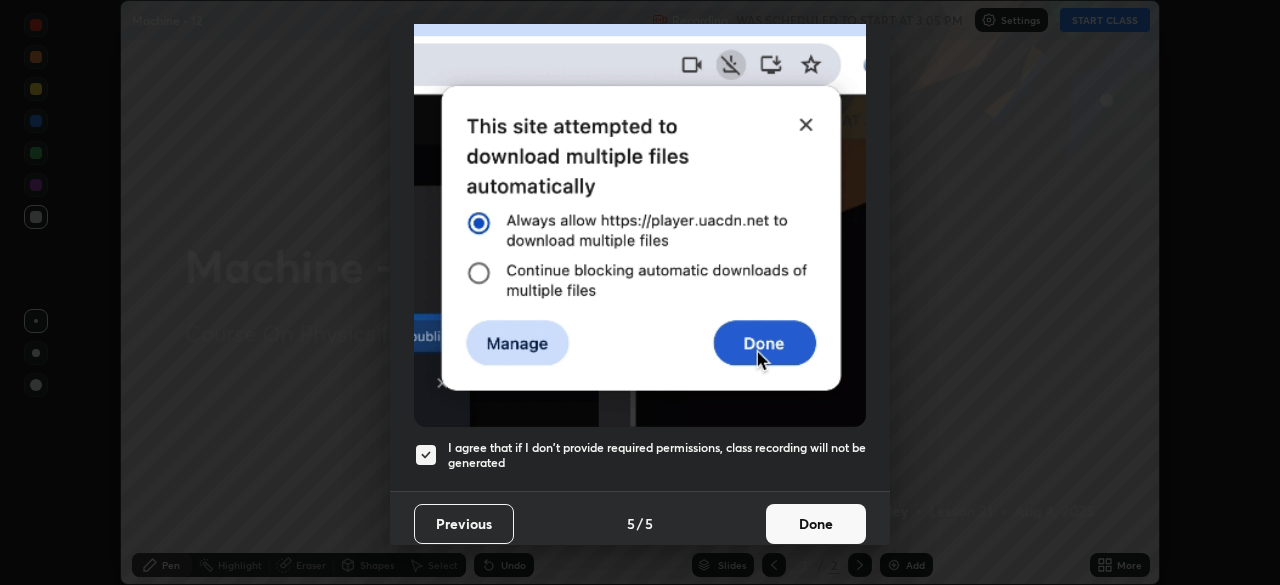 click on "Done" at bounding box center (816, 524) 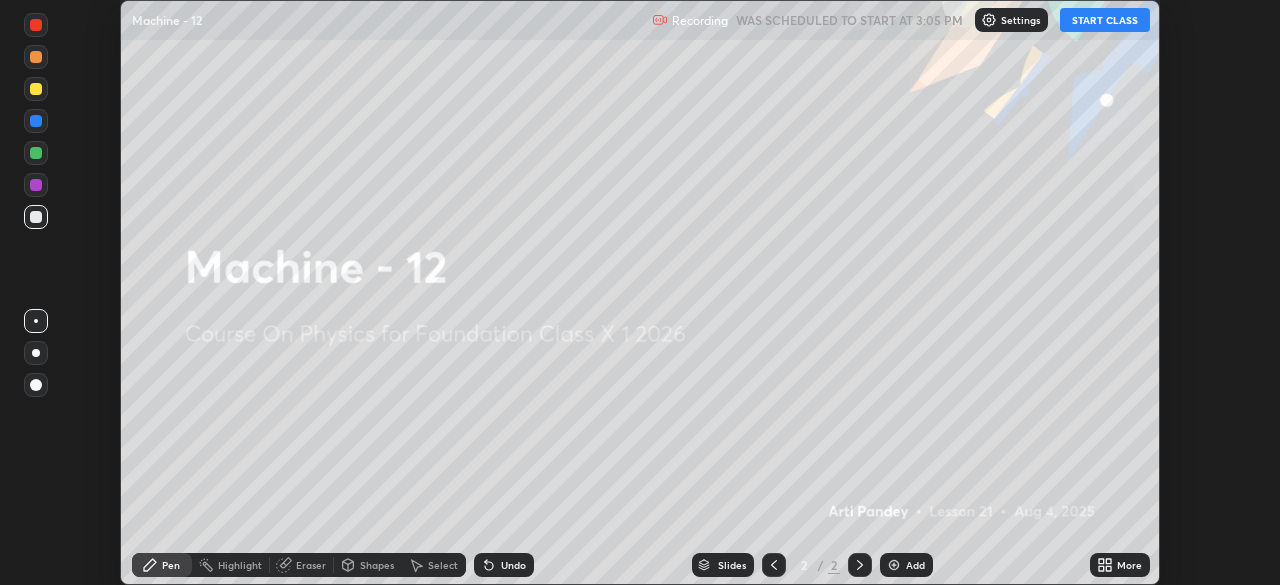 click on "START CLASS" at bounding box center [1105, 20] 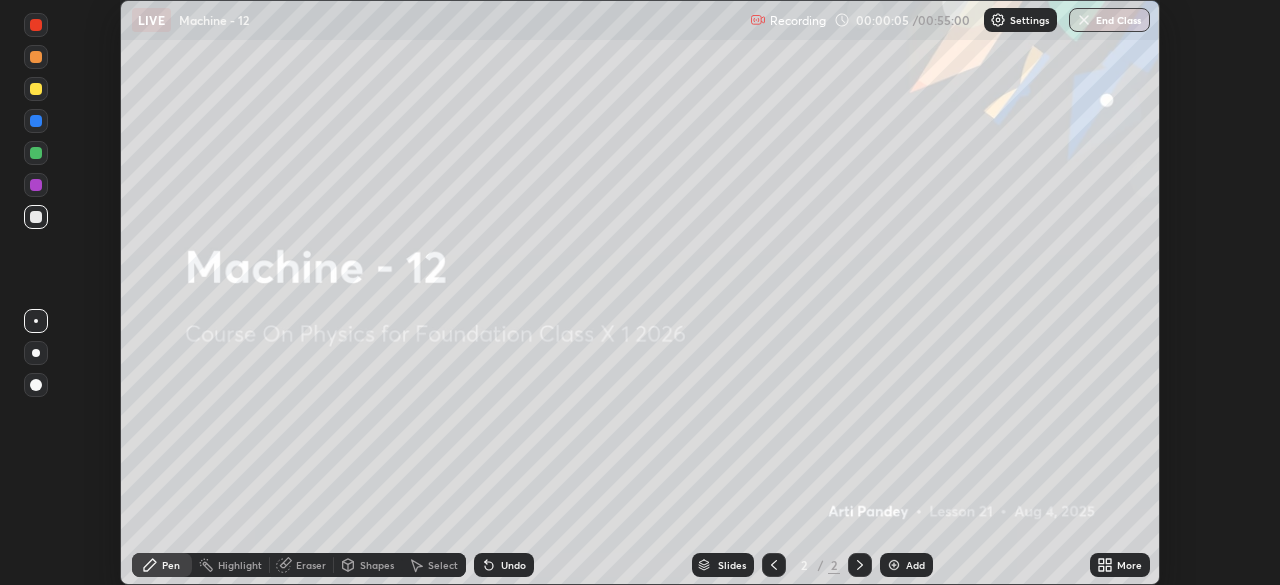 click on "Add" at bounding box center [906, 565] 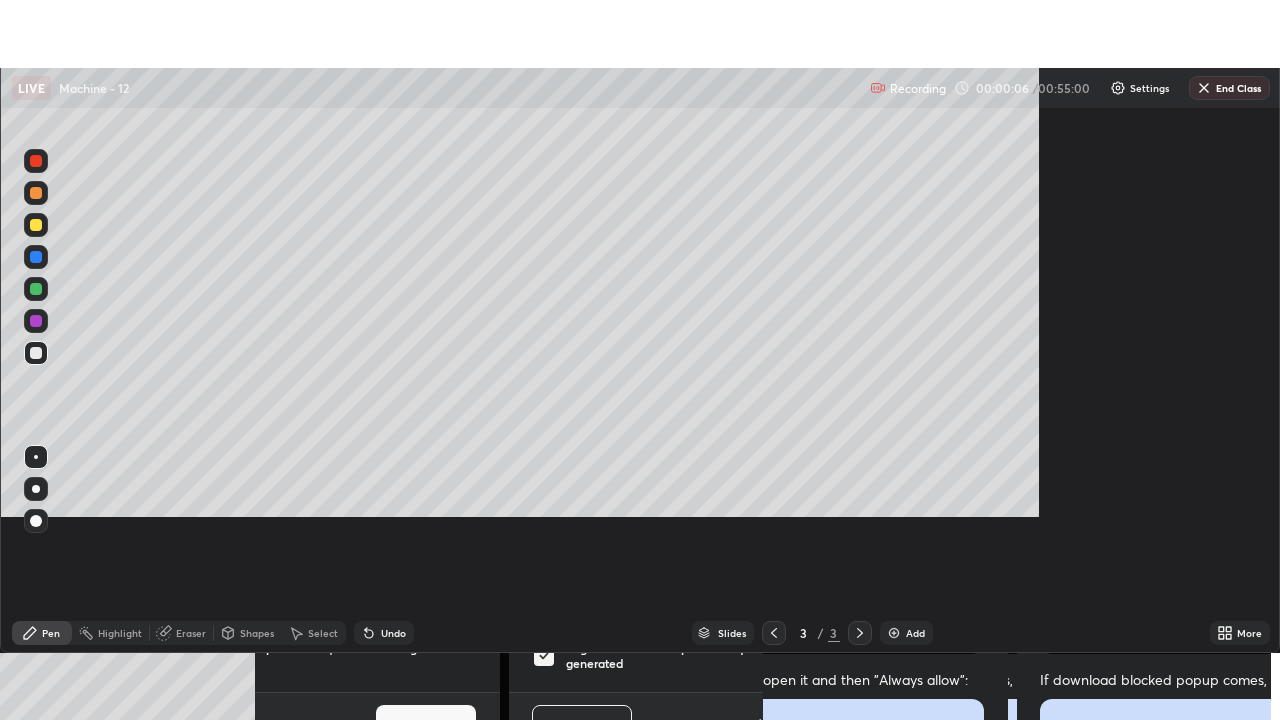 scroll, scrollTop: 99280, scrollLeft: 98720, axis: both 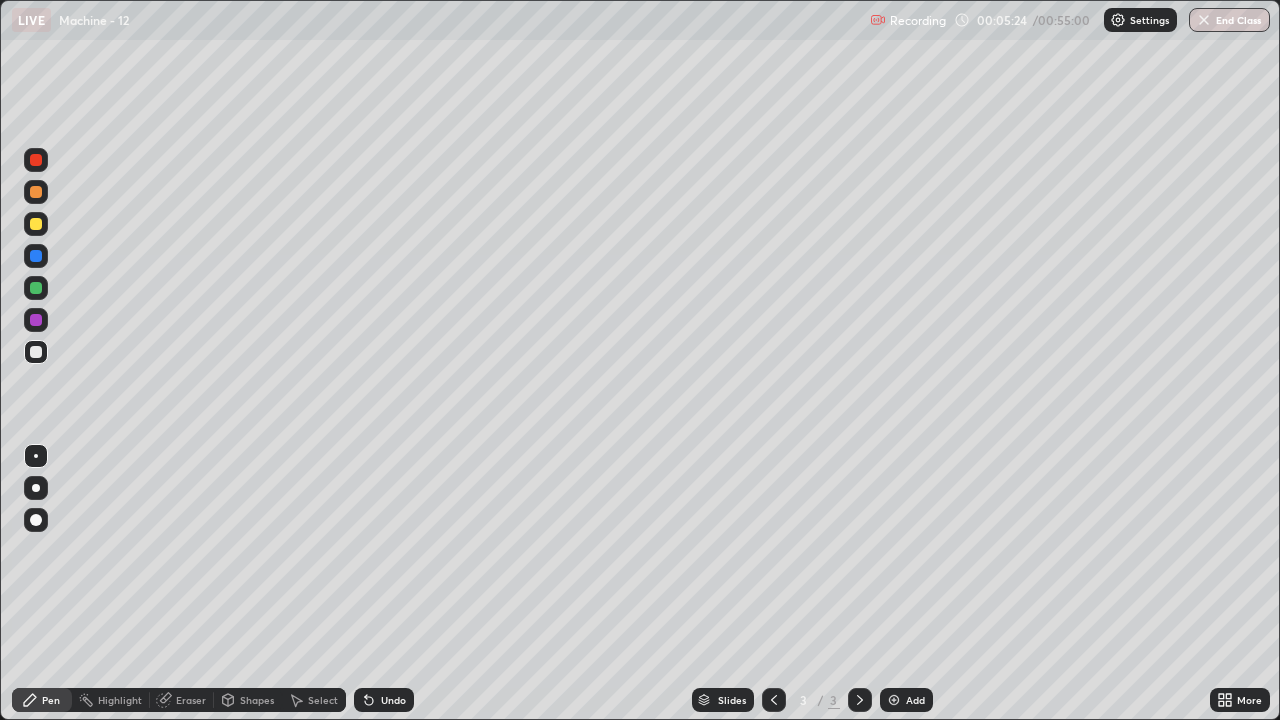 click on "Shapes" at bounding box center (257, 700) 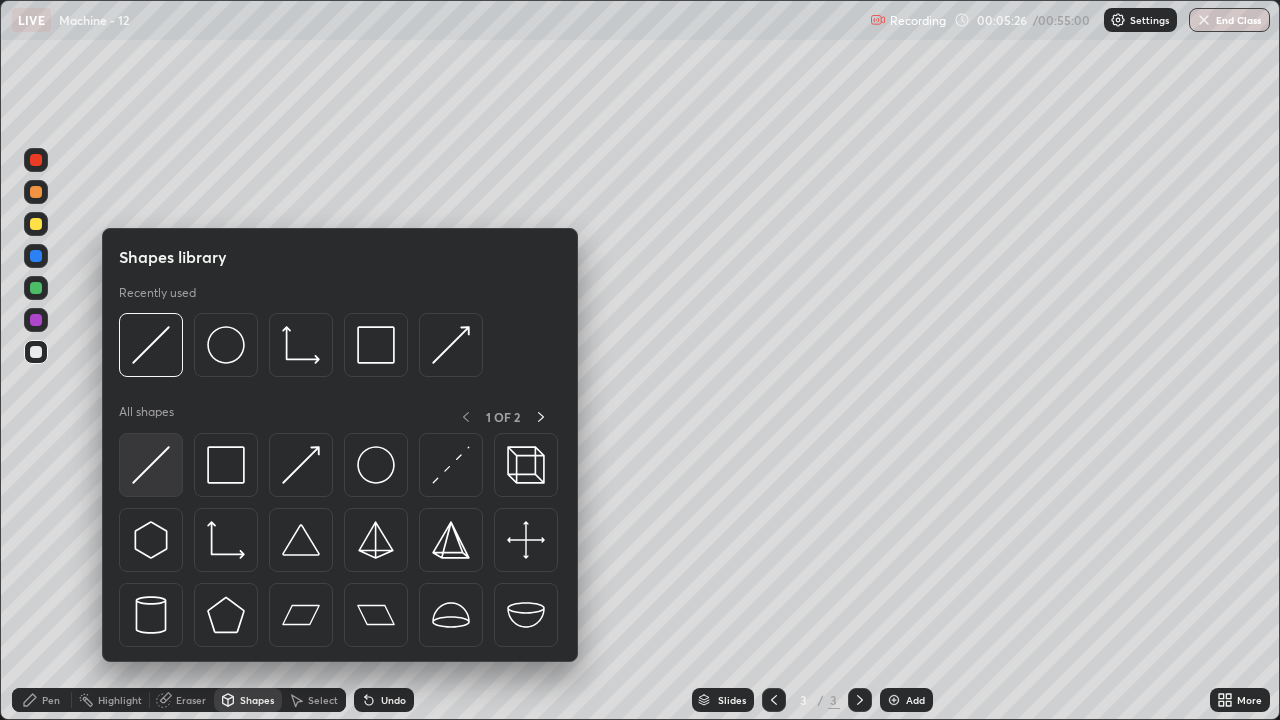 click at bounding box center (151, 465) 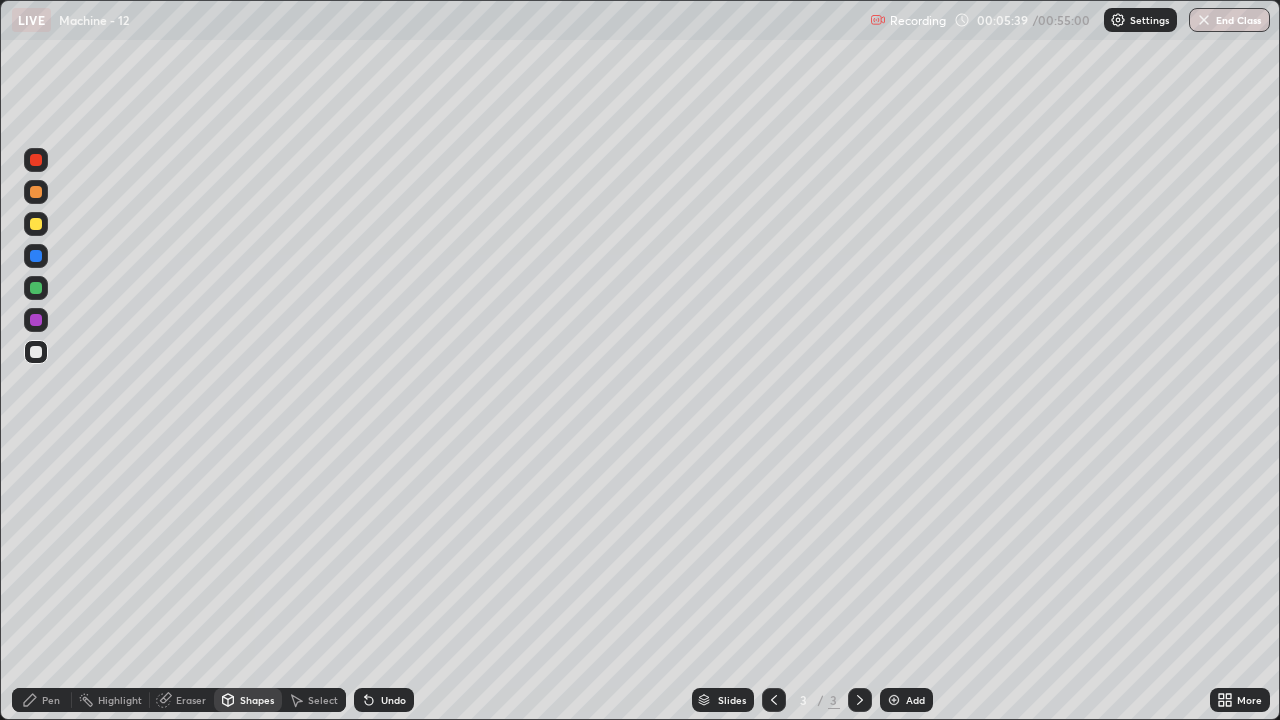 click on "Shapes" at bounding box center (248, 700) 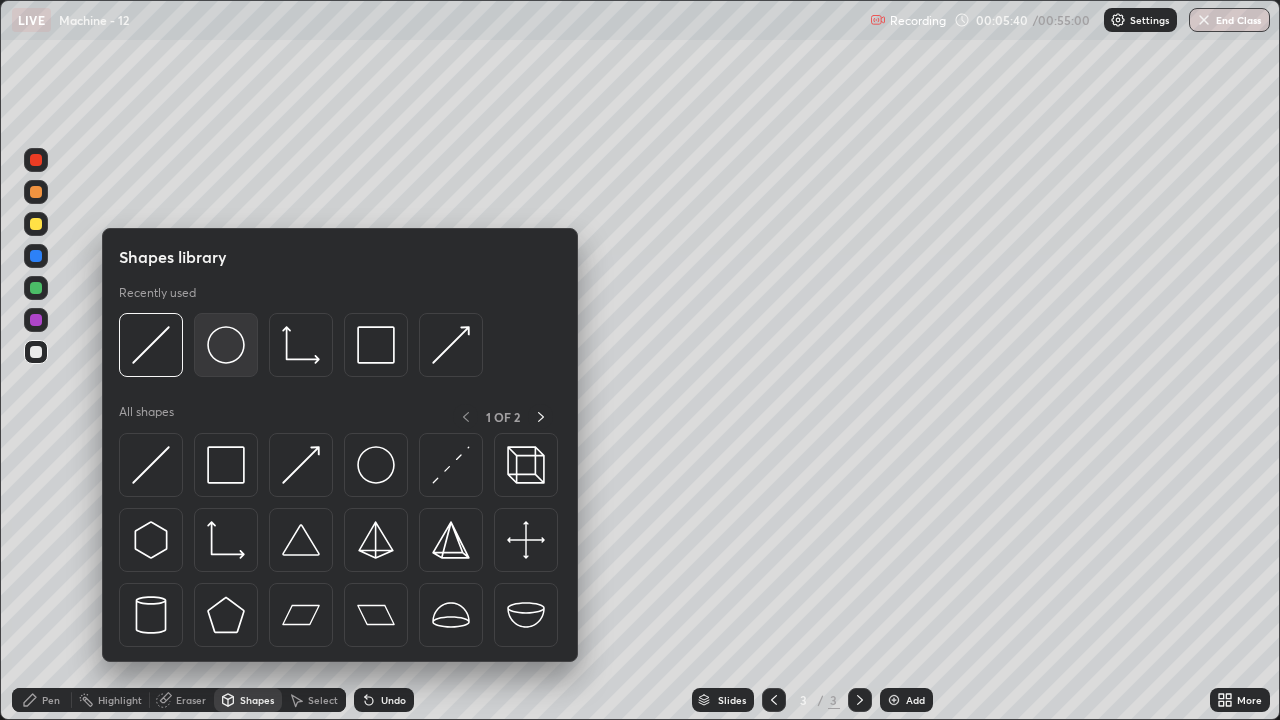 click at bounding box center (226, 345) 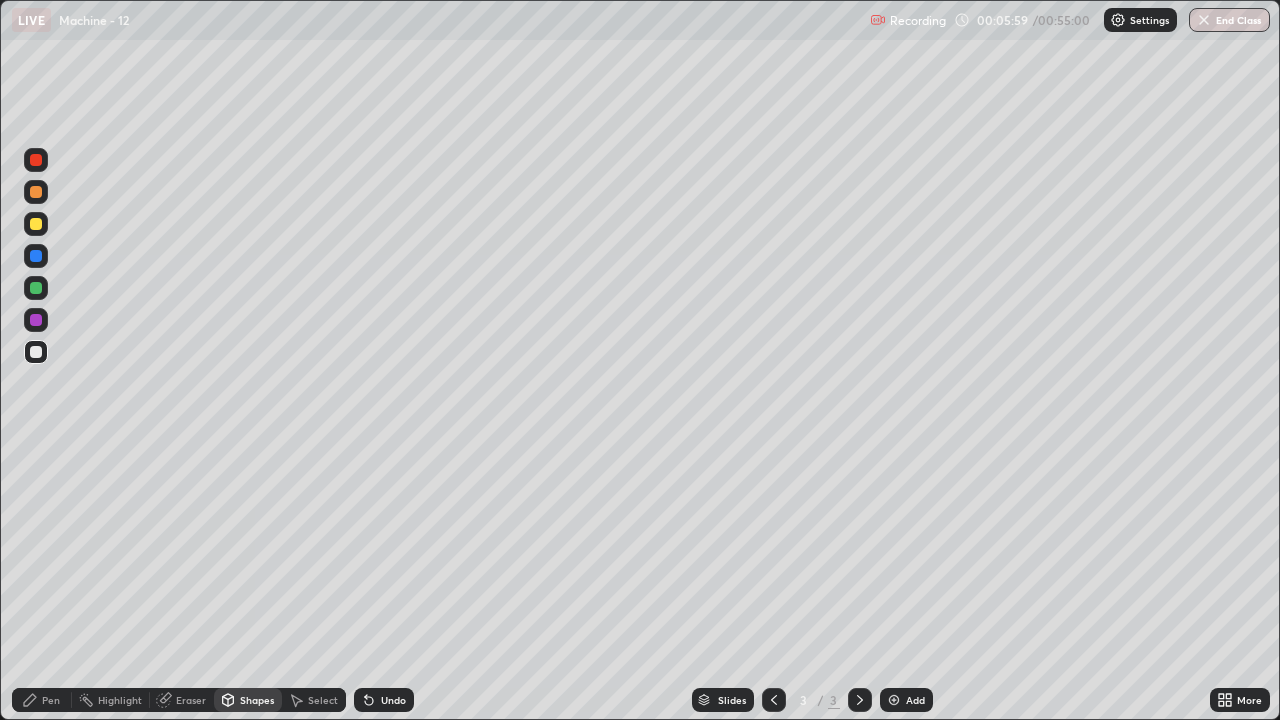 click on "Undo" at bounding box center (393, 700) 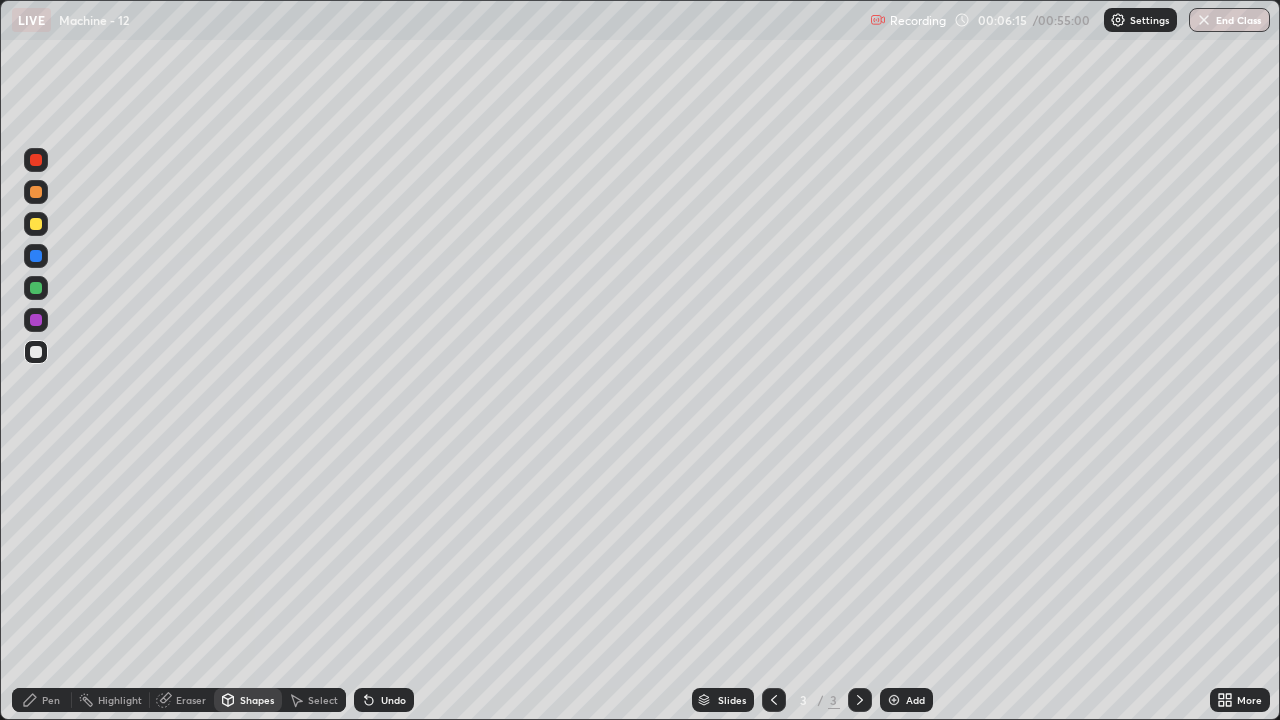 click 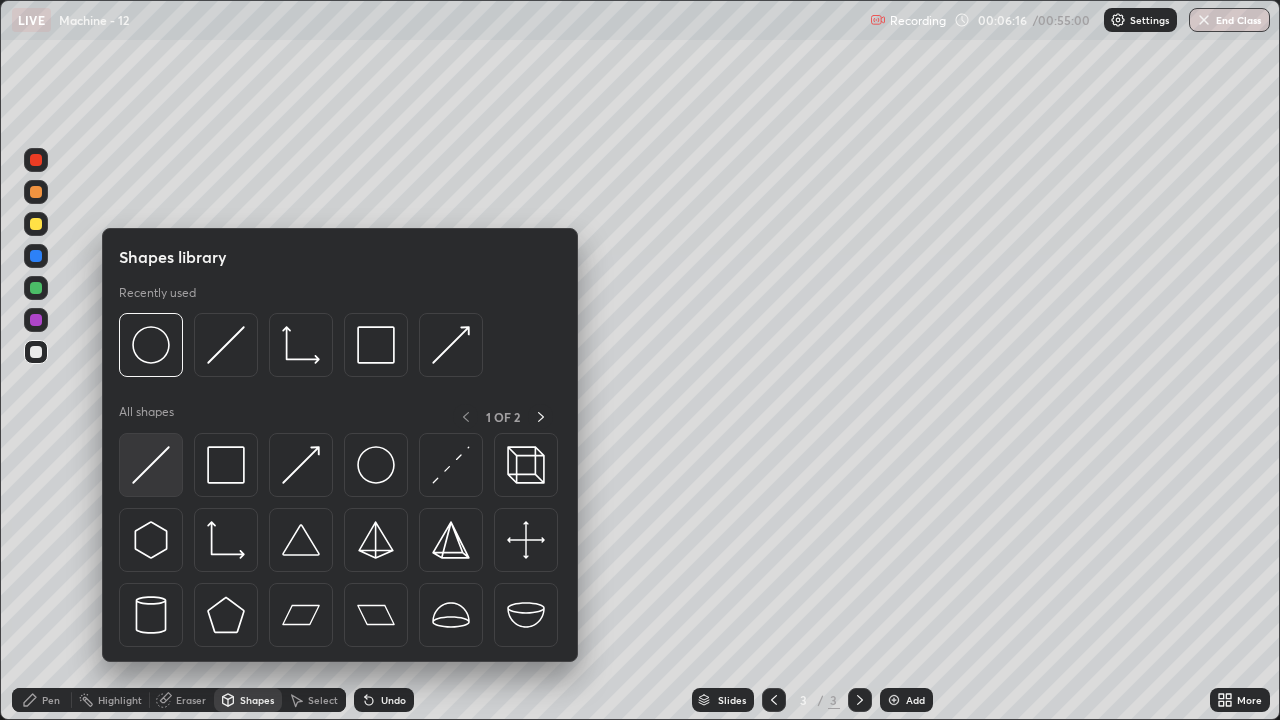 click at bounding box center (151, 465) 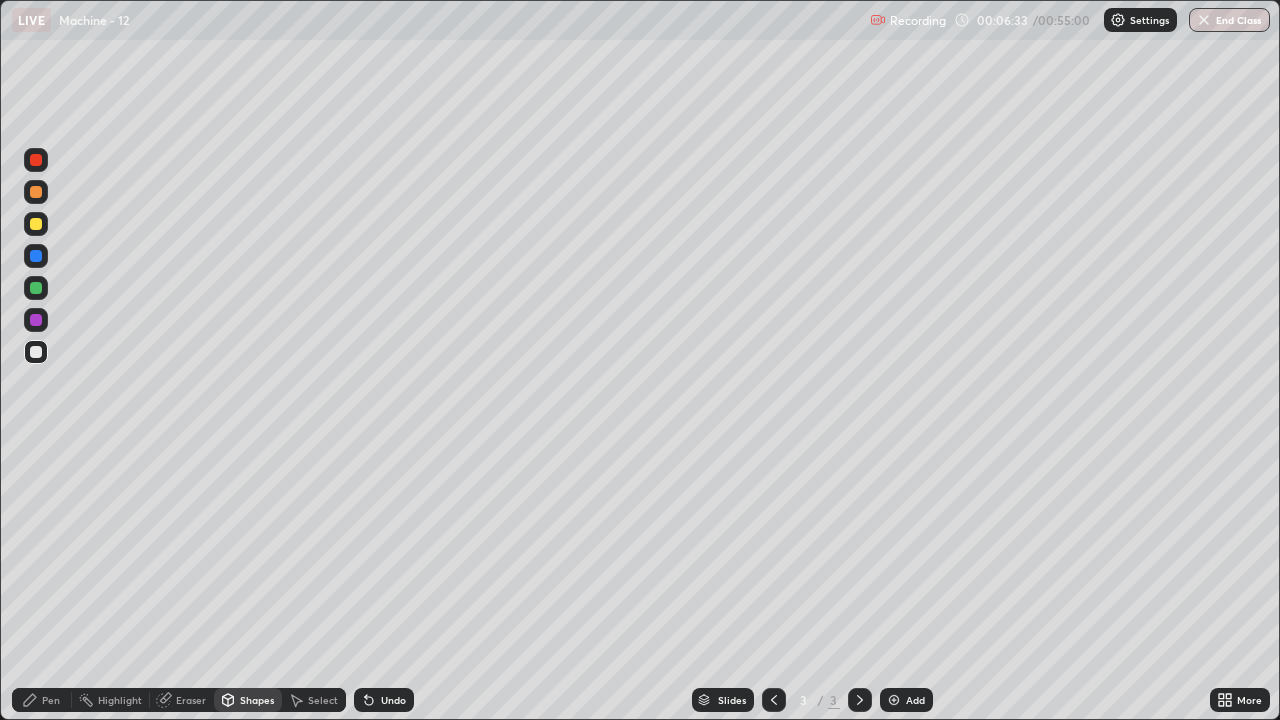 click on "Undo" at bounding box center [393, 700] 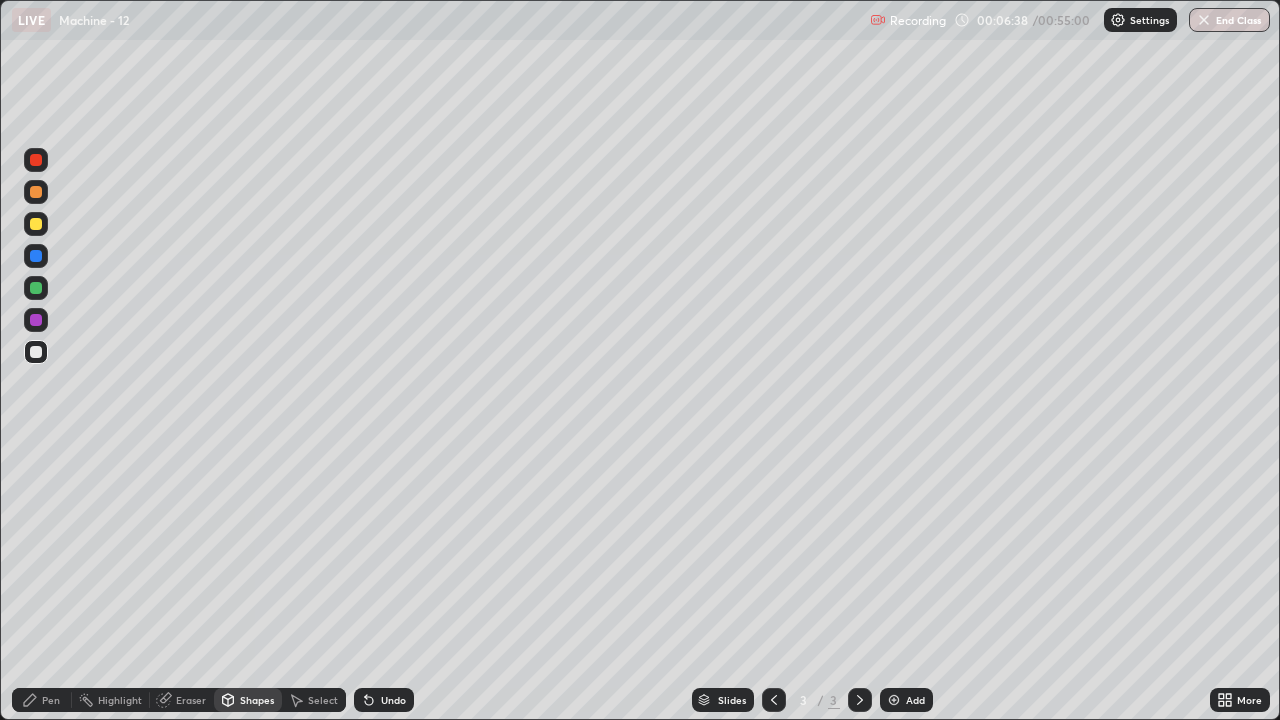 click on "Undo" at bounding box center (393, 700) 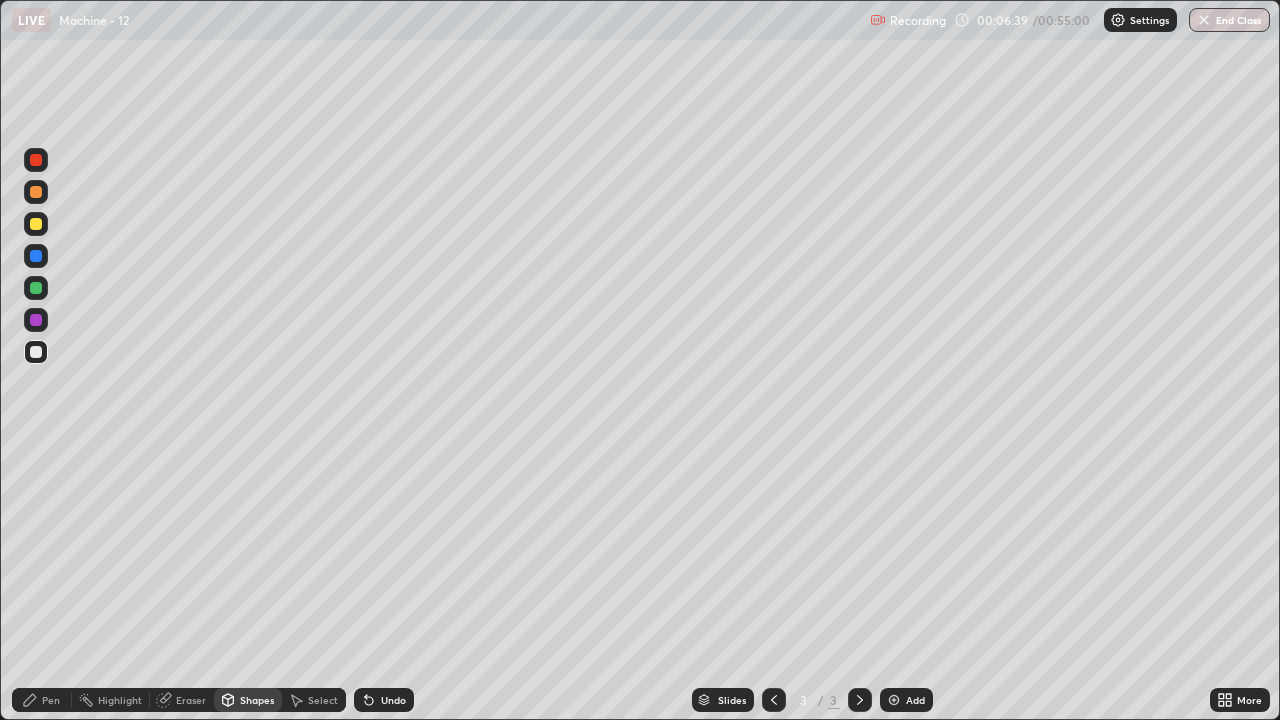click on "Undo" at bounding box center [384, 700] 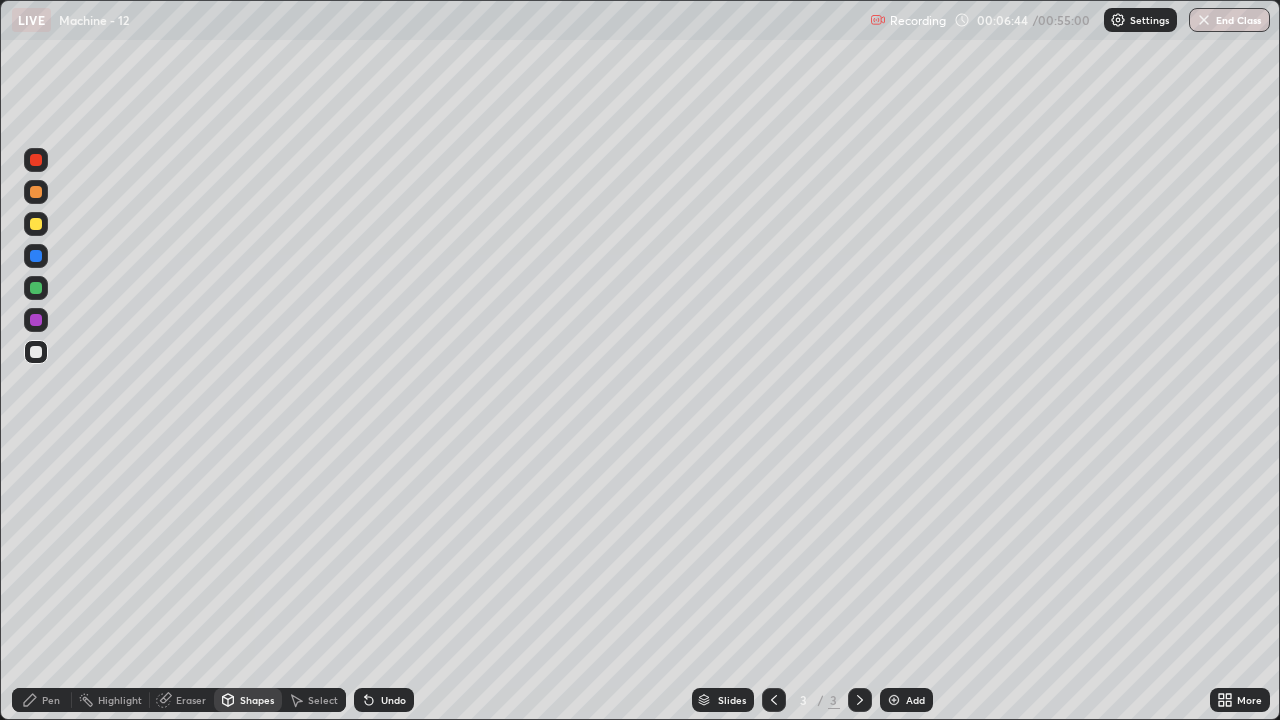 click on "Pen" at bounding box center [51, 700] 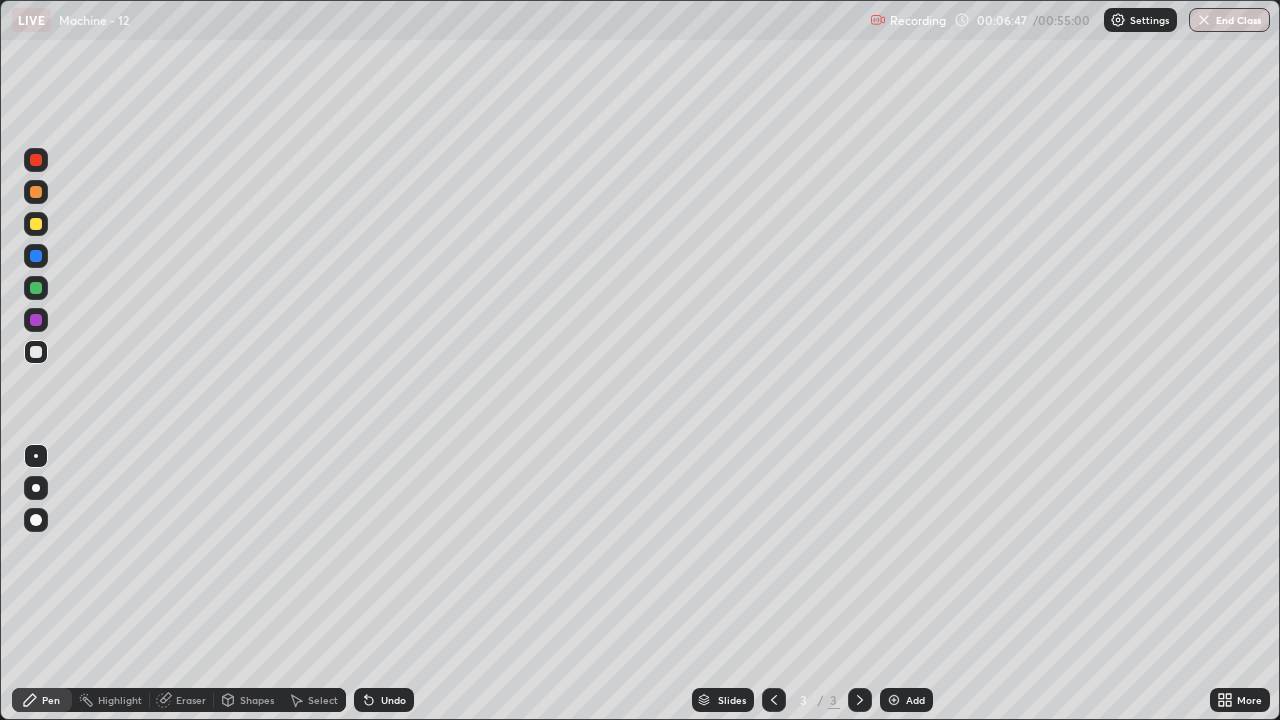 click at bounding box center (36, 352) 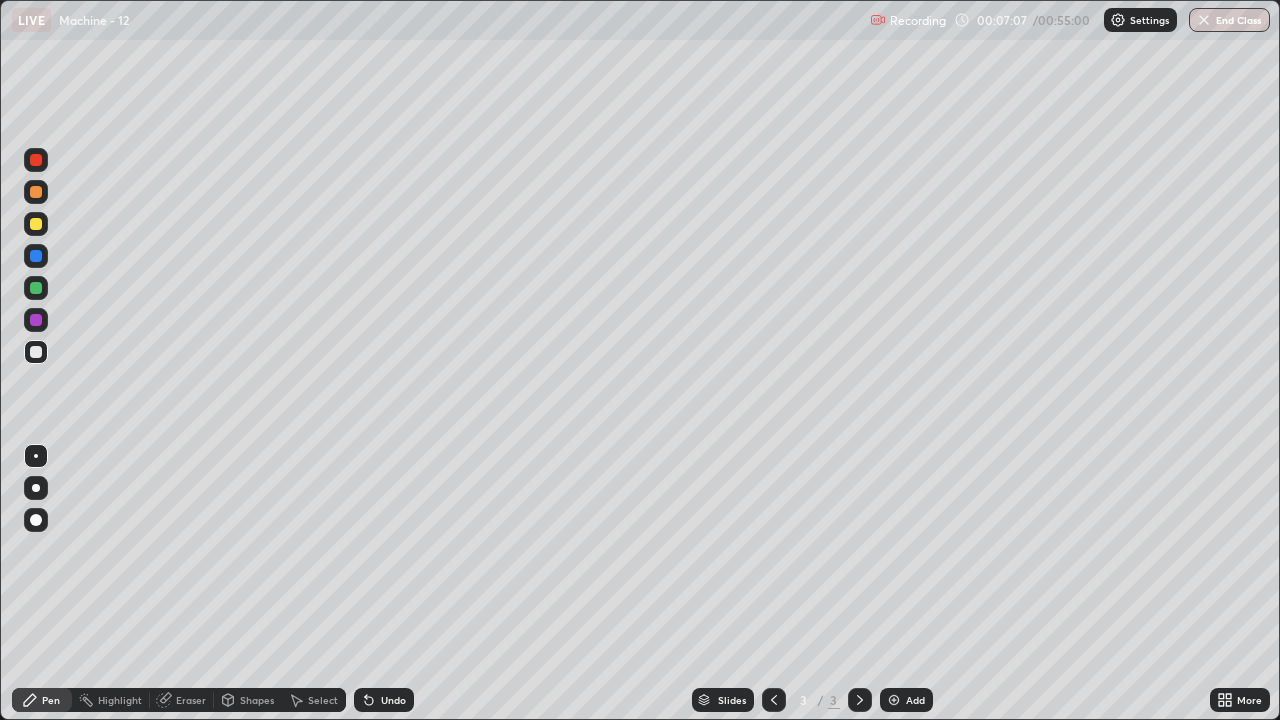 click on "Eraser" at bounding box center [191, 700] 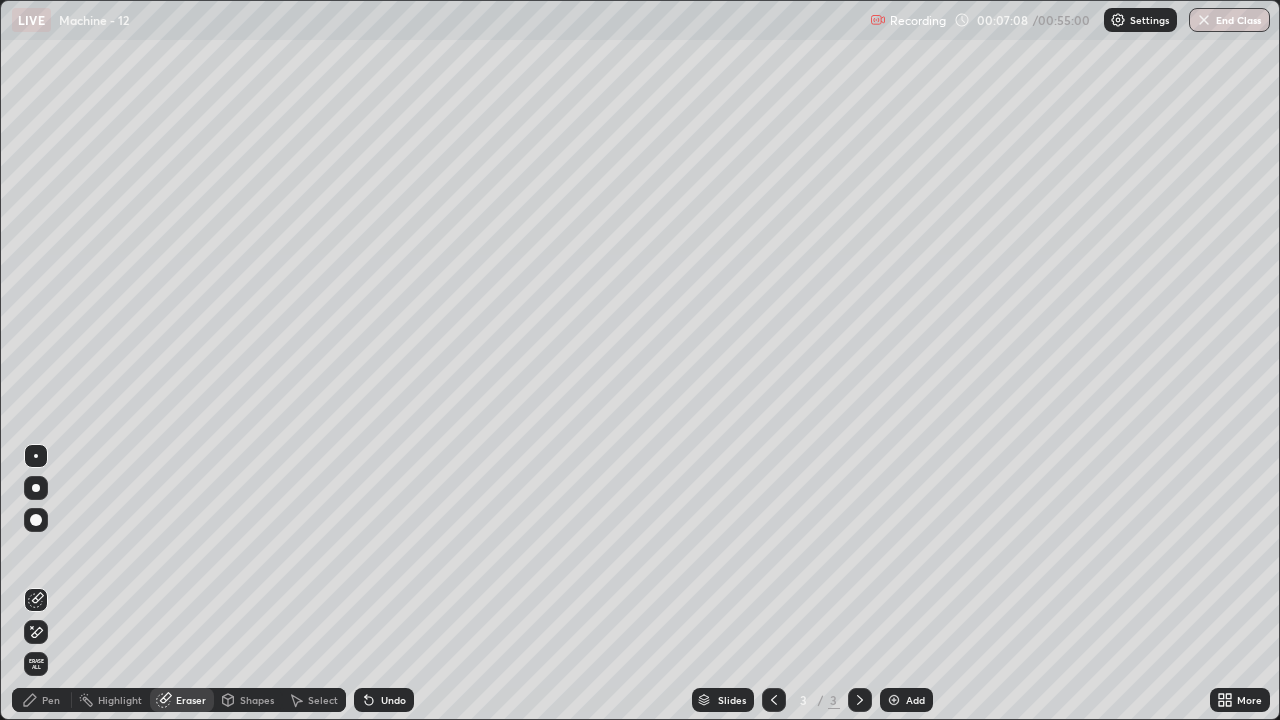 click on "Undo" at bounding box center (393, 700) 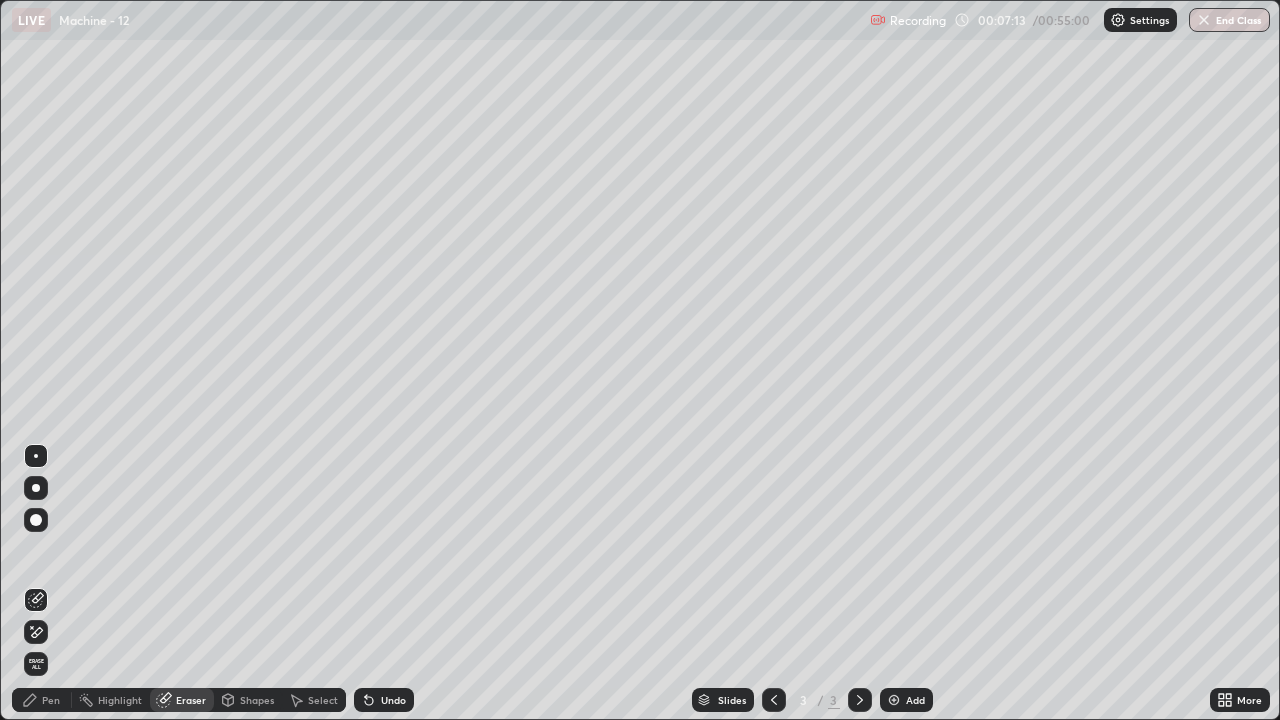 click on "Pen" at bounding box center [42, 700] 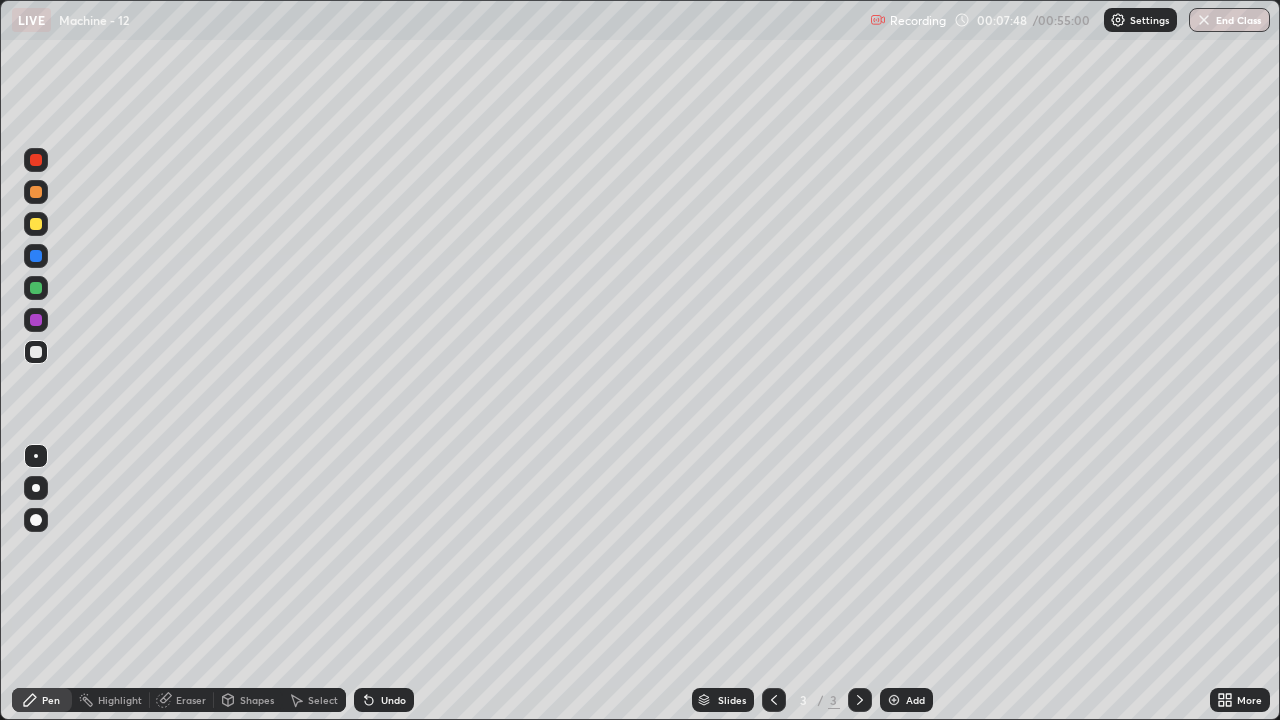 click on "Eraser" at bounding box center [191, 700] 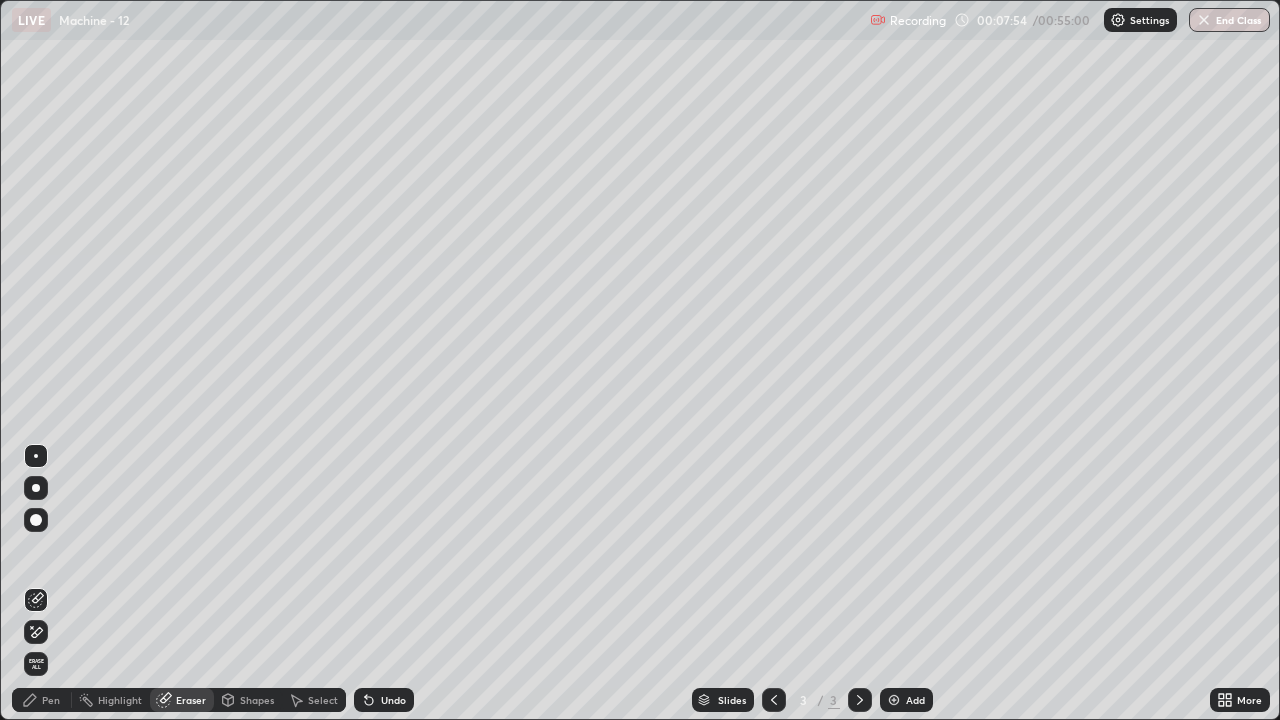 click on "Pen" at bounding box center [51, 700] 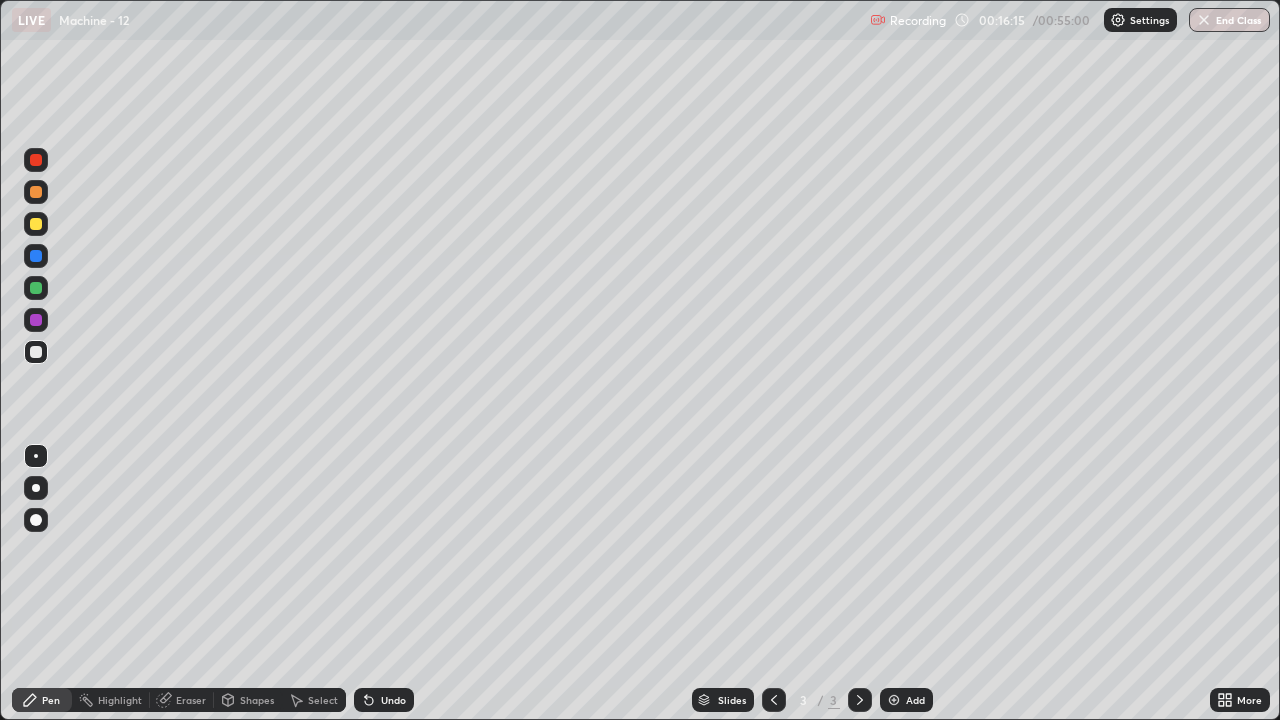 click on "Add" at bounding box center (915, 700) 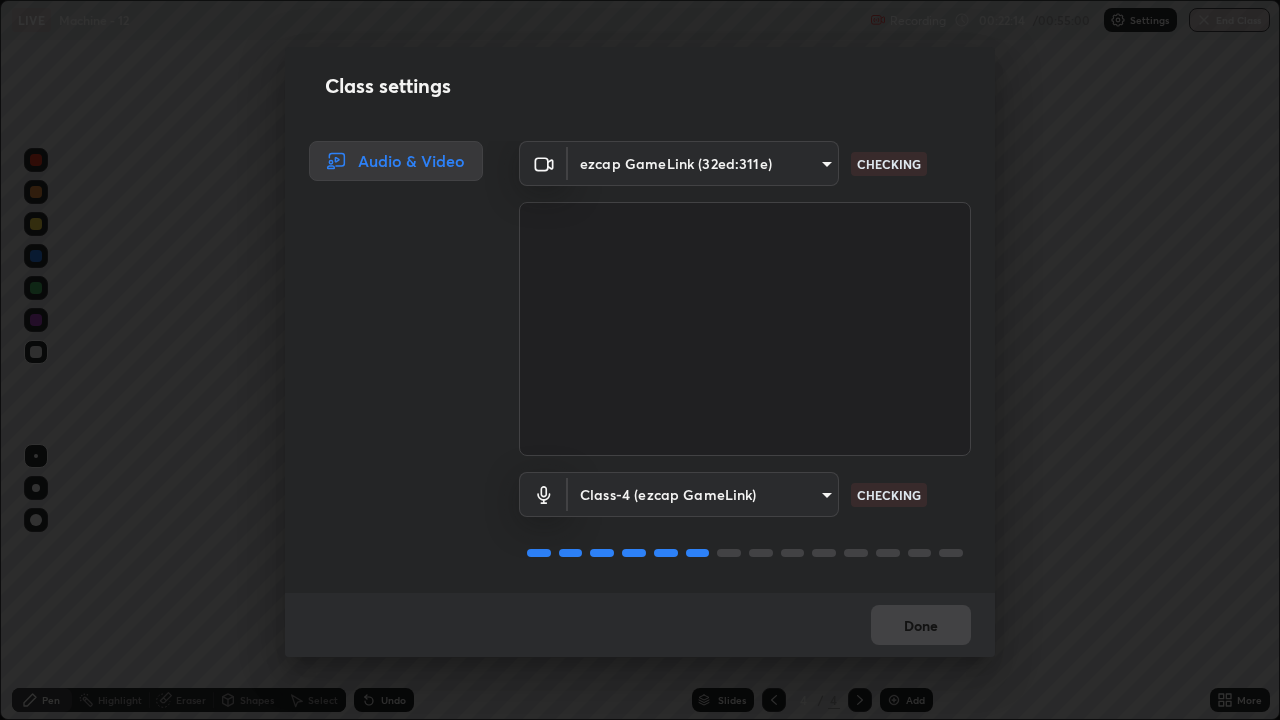 click on "Done" at bounding box center (640, 625) 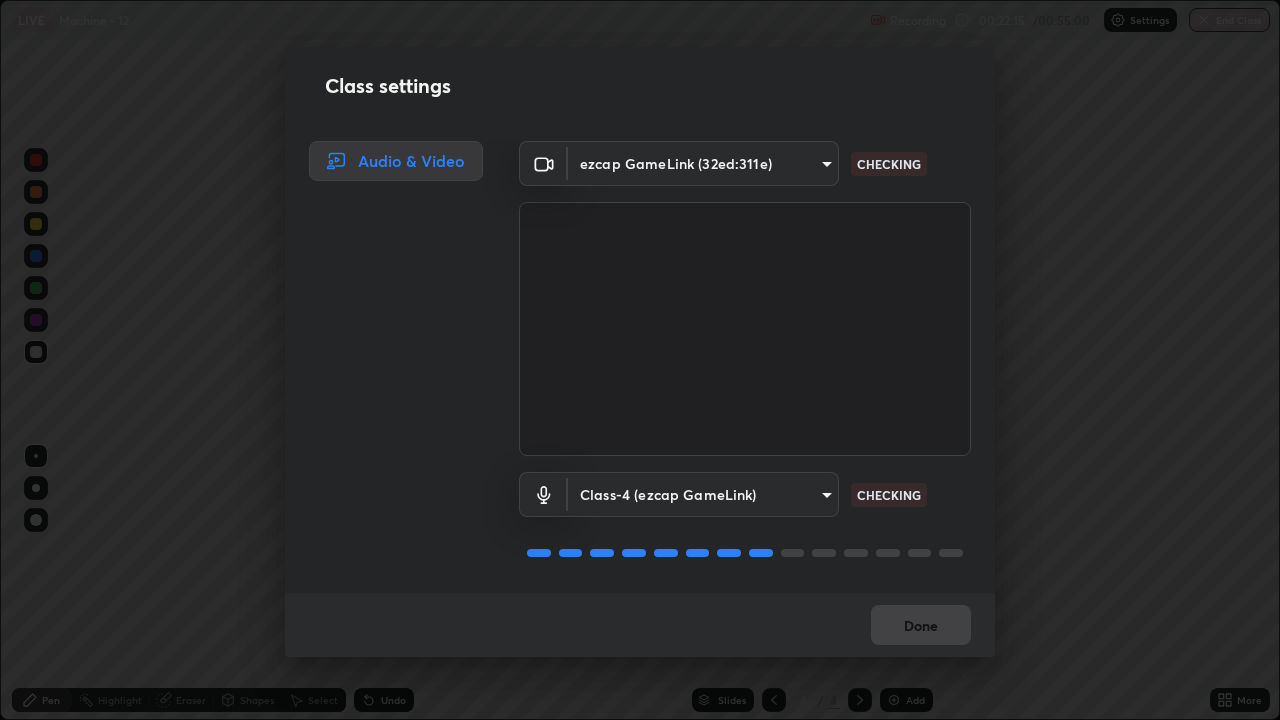 click on "Class settings Audio & Video ezcap GameLink (32ed:311e) bb566a6a0eaba72c4f94d2b07c4792188ebbaad756eebe17ab1bf8ec8780599e CHECKING Class-4 (ezcap GameLink) 9e94630873b3752057bc17d6e75a64ef694ea6b751c7ff27d802c17af22fb781 CHECKING Done" at bounding box center (640, 360) 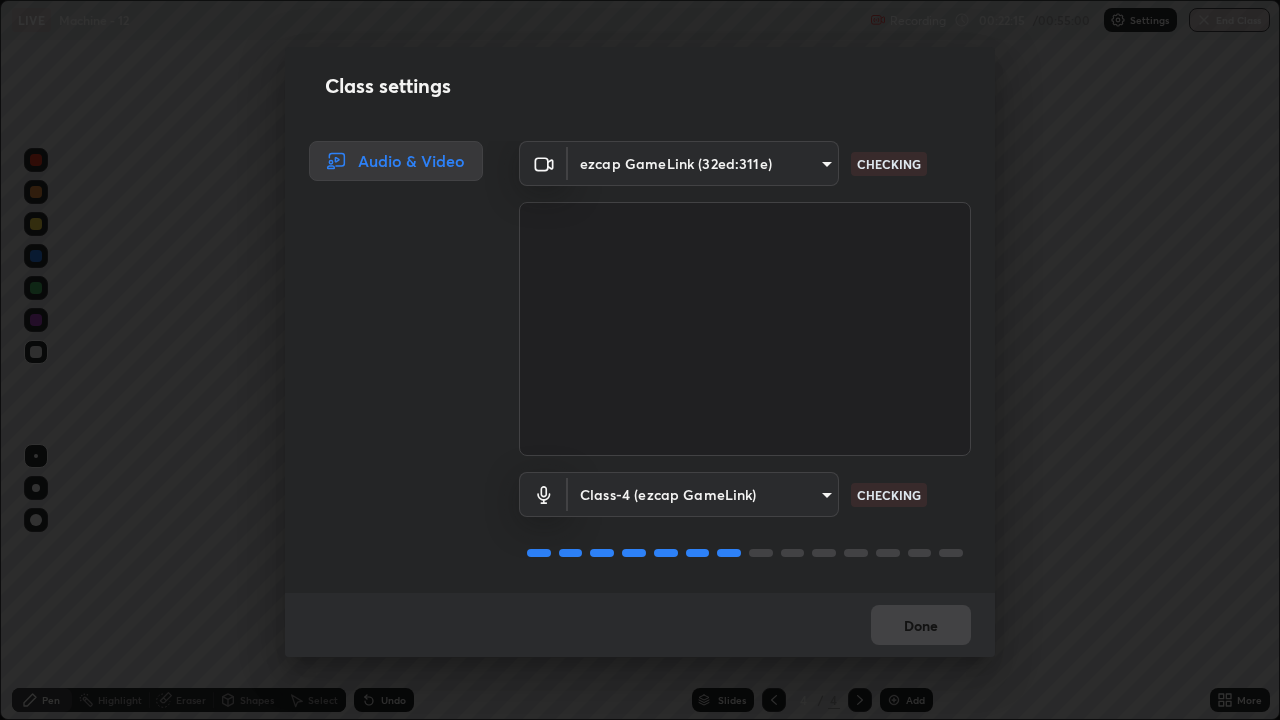 click on "Class settings Audio & Video ezcap GameLink (32ed:311e) bb566a6a0eaba72c4f94d2b07c4792188ebbaad756eebe17ab1bf8ec8780599e CHECKING Class-4 (ezcap GameLink) 9e94630873b3752057bc17d6e75a64ef694ea6b751c7ff27d802c17af22fb781 CHECKING Done" at bounding box center (640, 360) 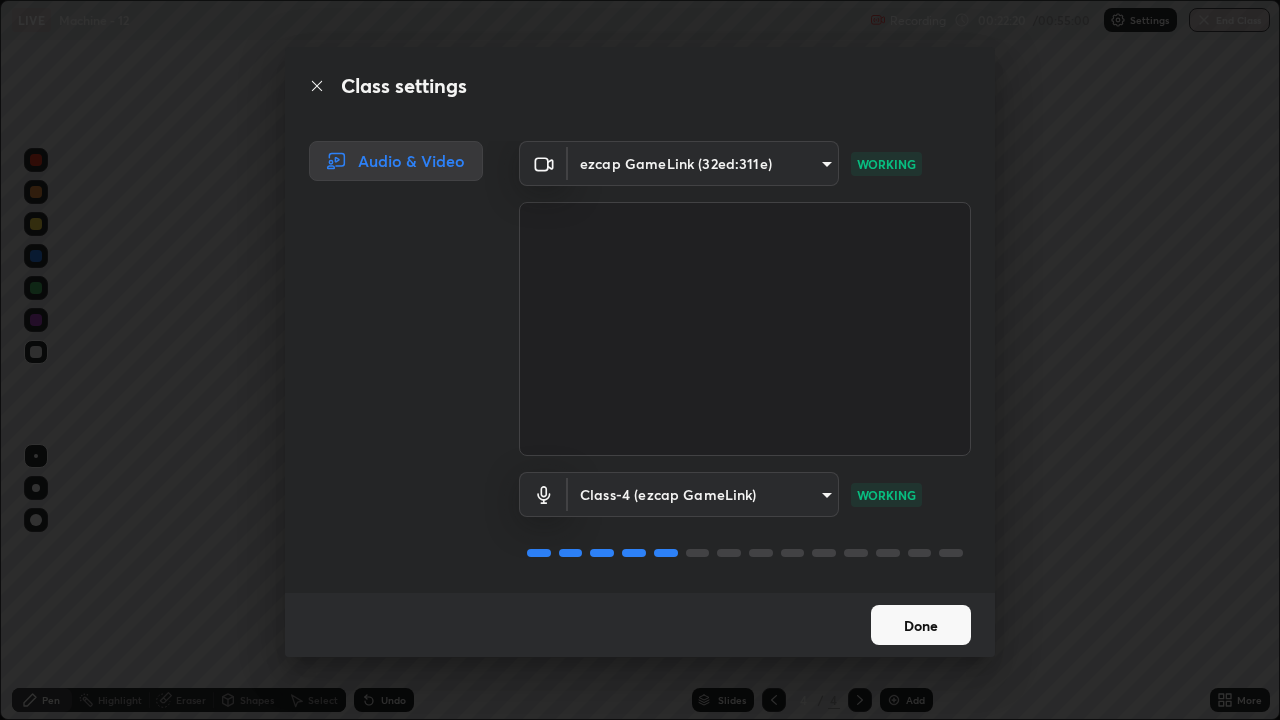 click on "Done" at bounding box center (921, 625) 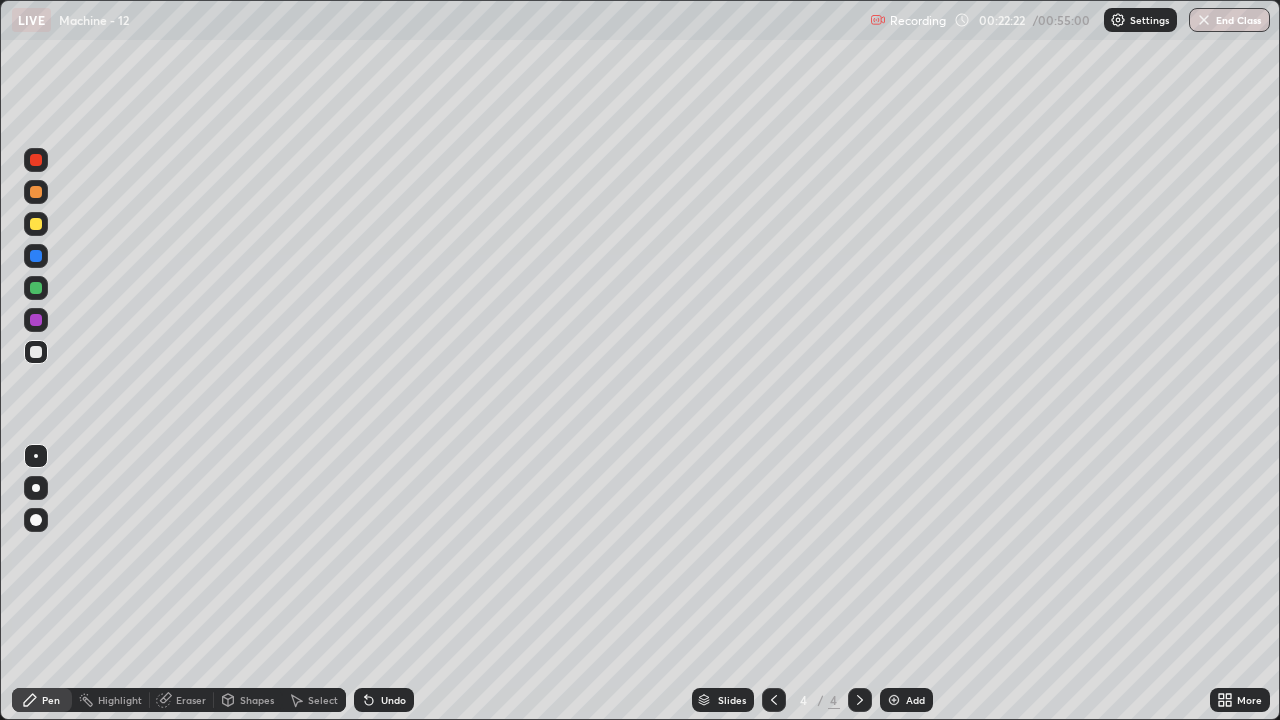 click on "Add" at bounding box center (915, 700) 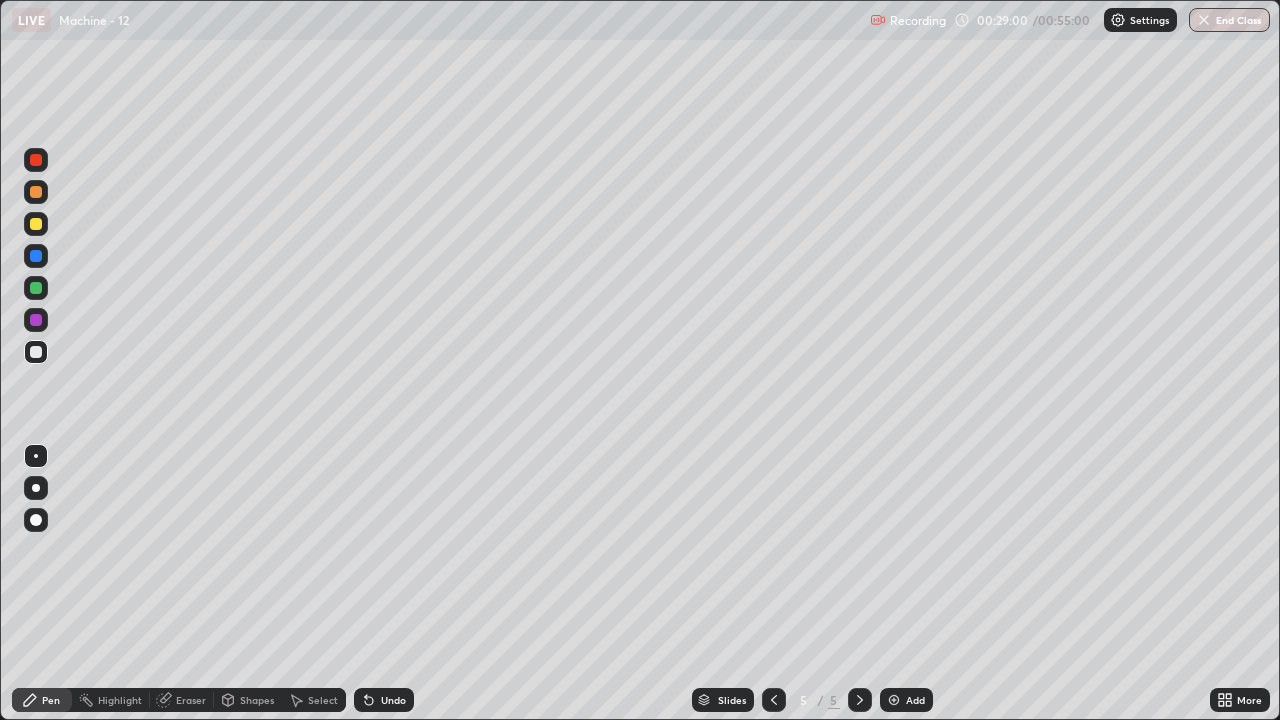 click on "Undo" at bounding box center [384, 700] 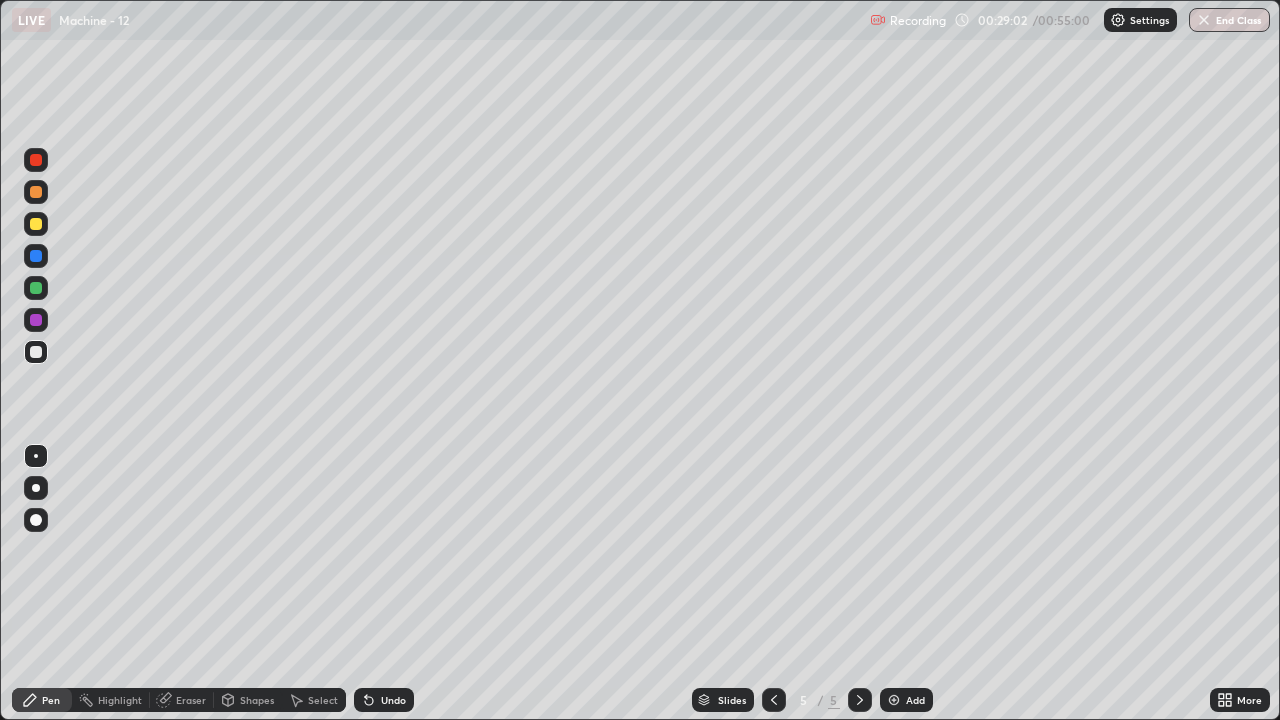 click at bounding box center [36, 488] 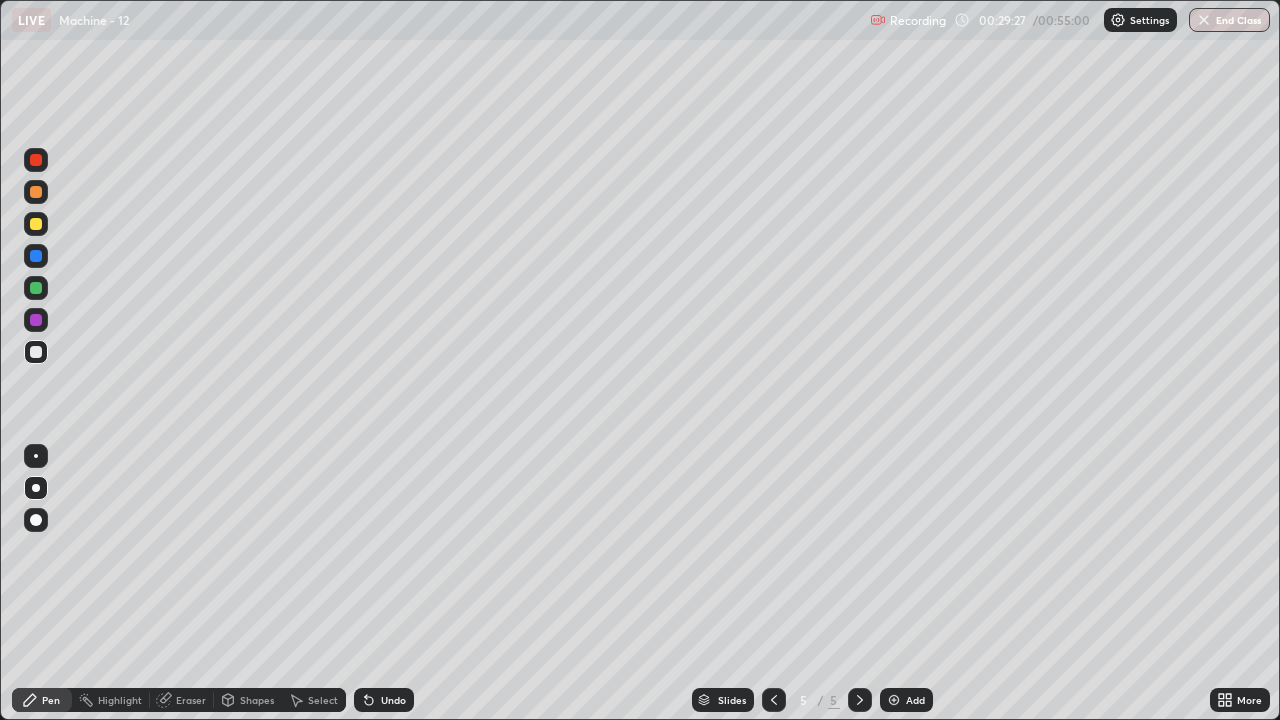 click on "Eraser" at bounding box center (191, 700) 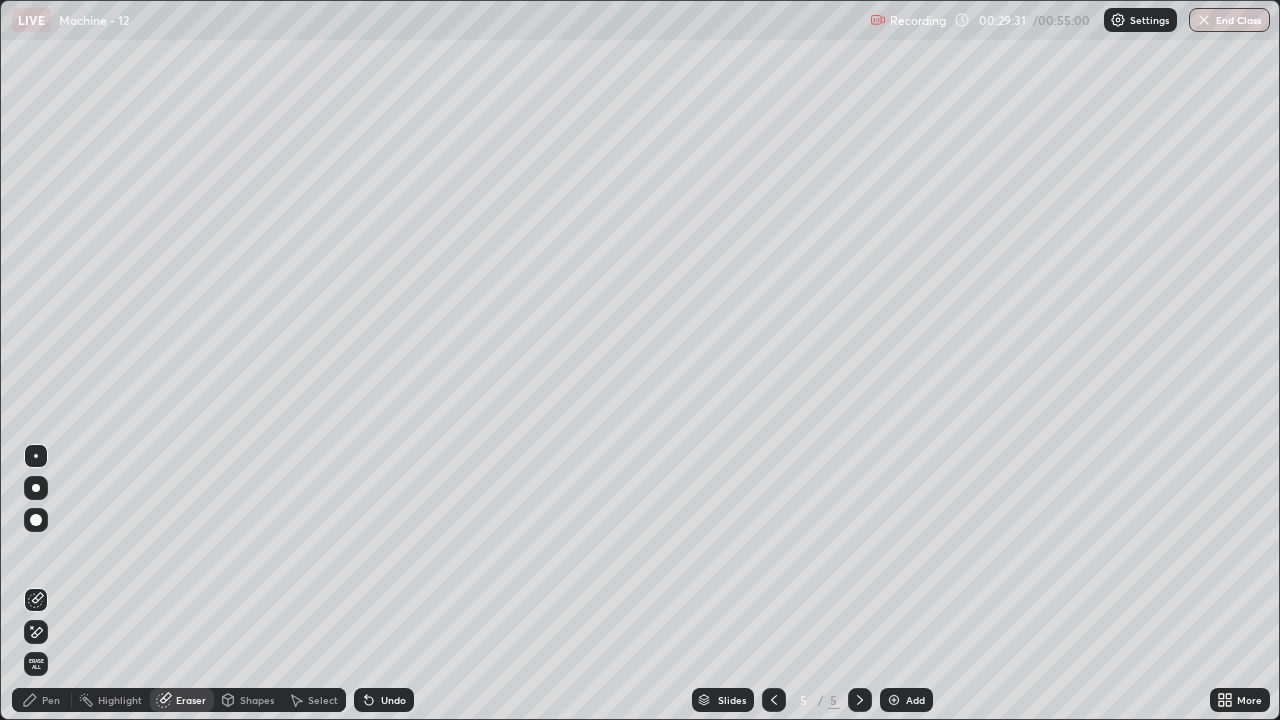 click at bounding box center (36, 488) 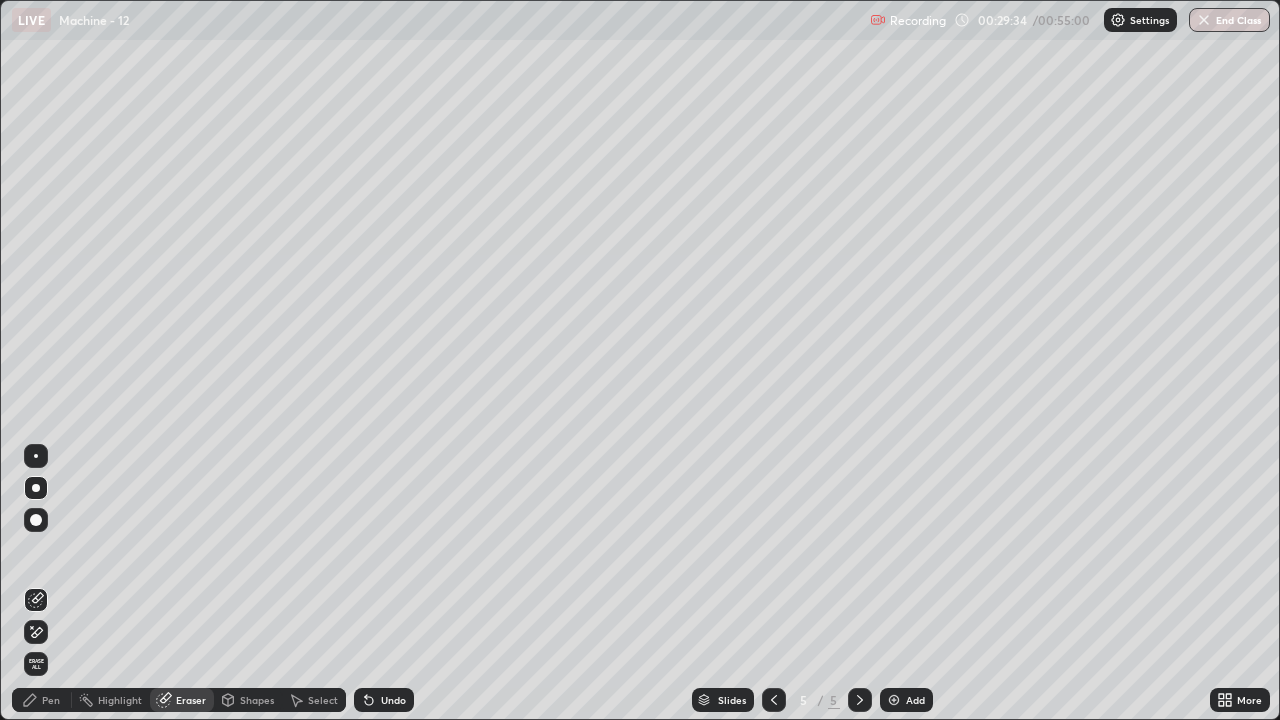 click on "Pen" at bounding box center (51, 700) 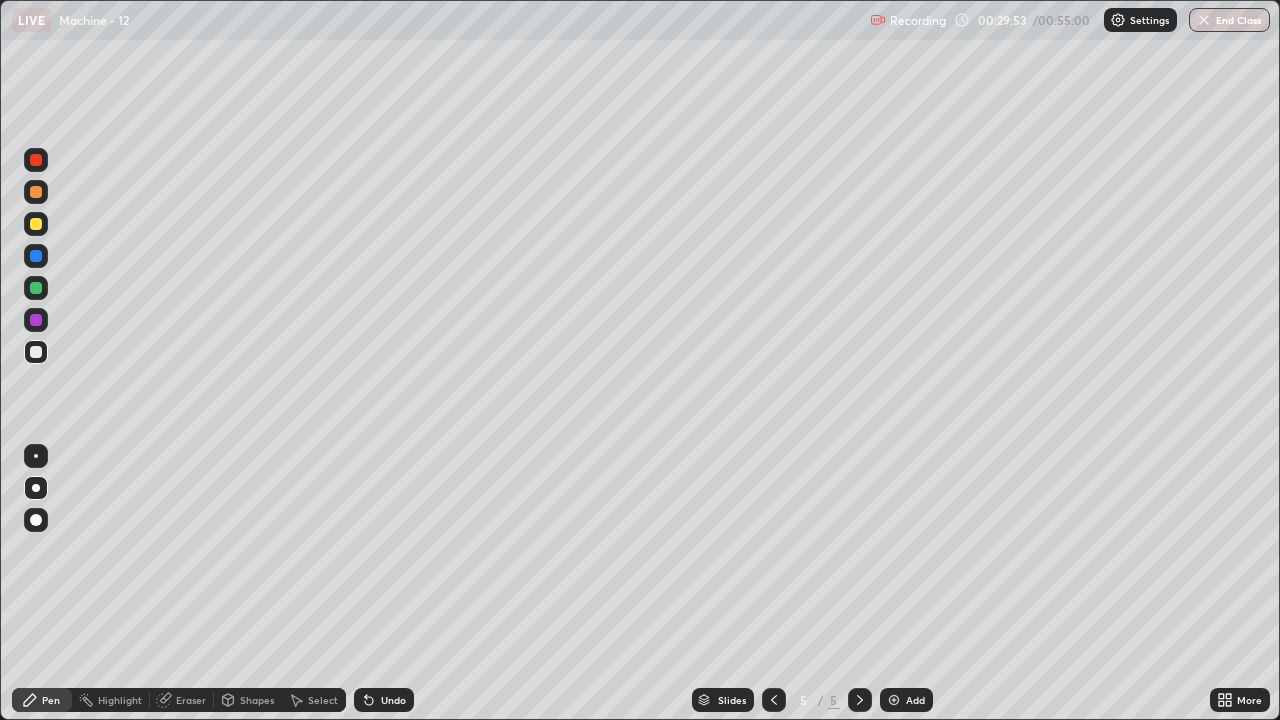 click 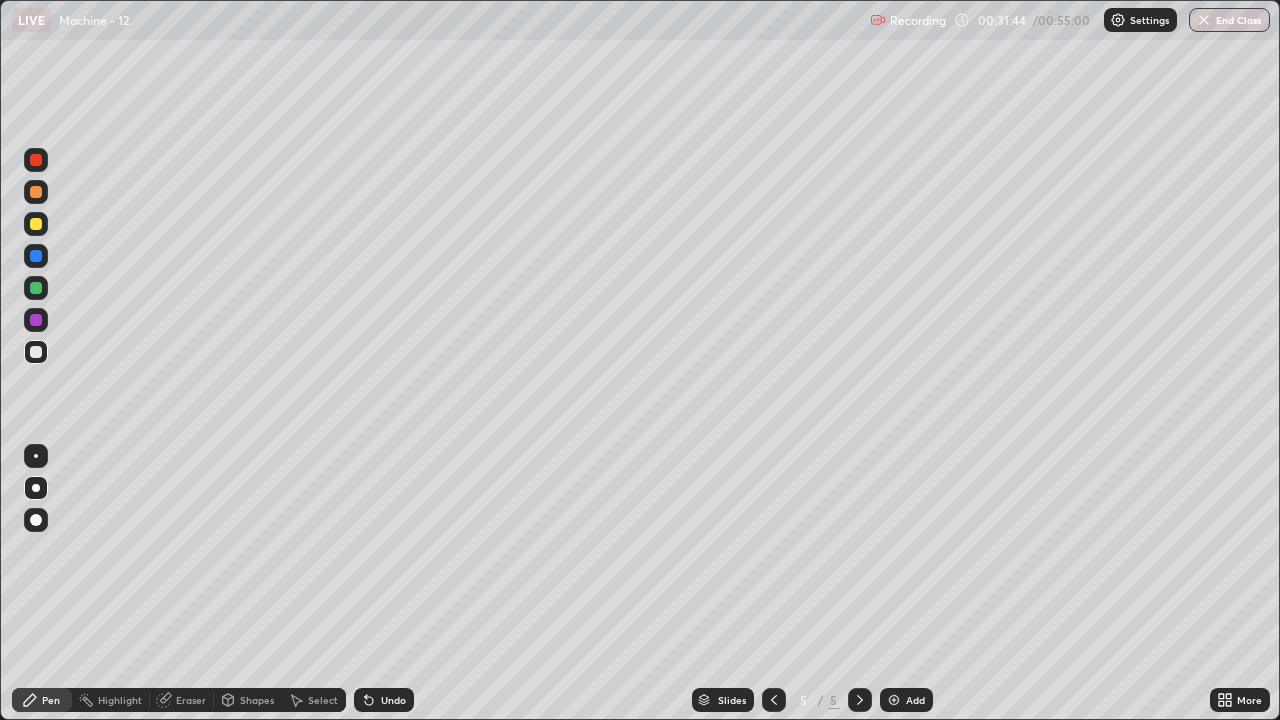 click at bounding box center (36, 288) 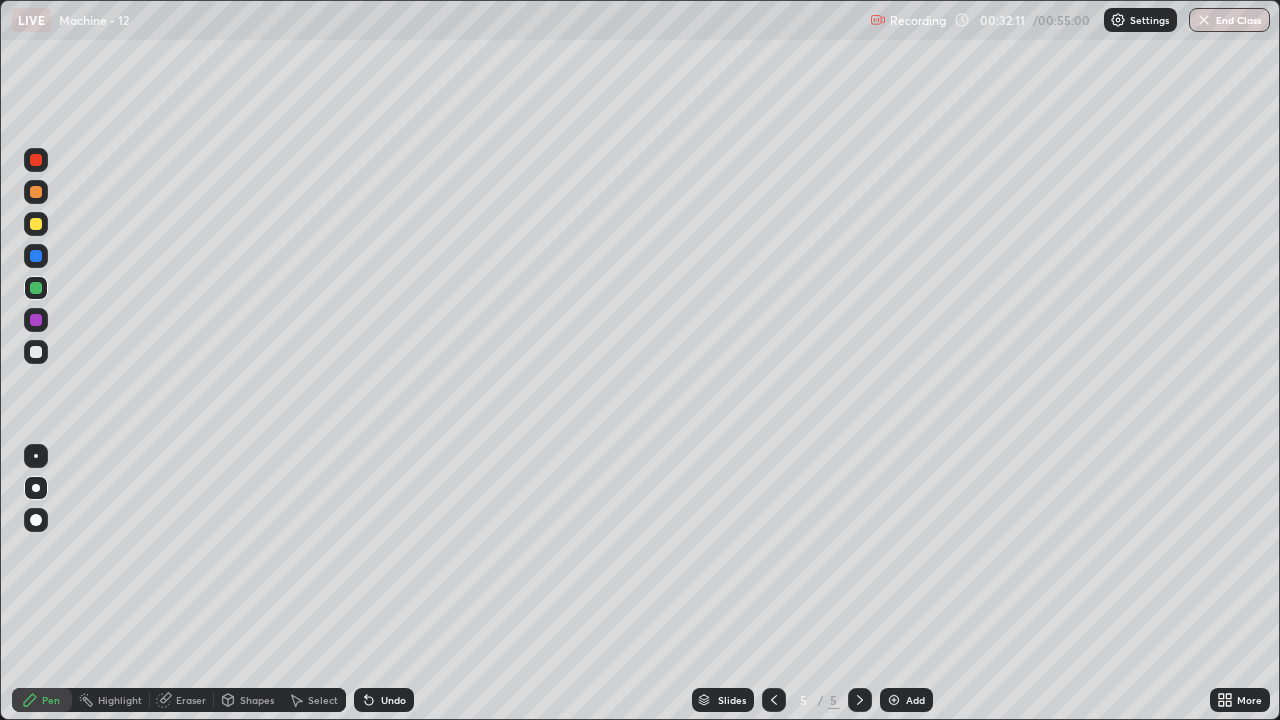 click at bounding box center [36, 352] 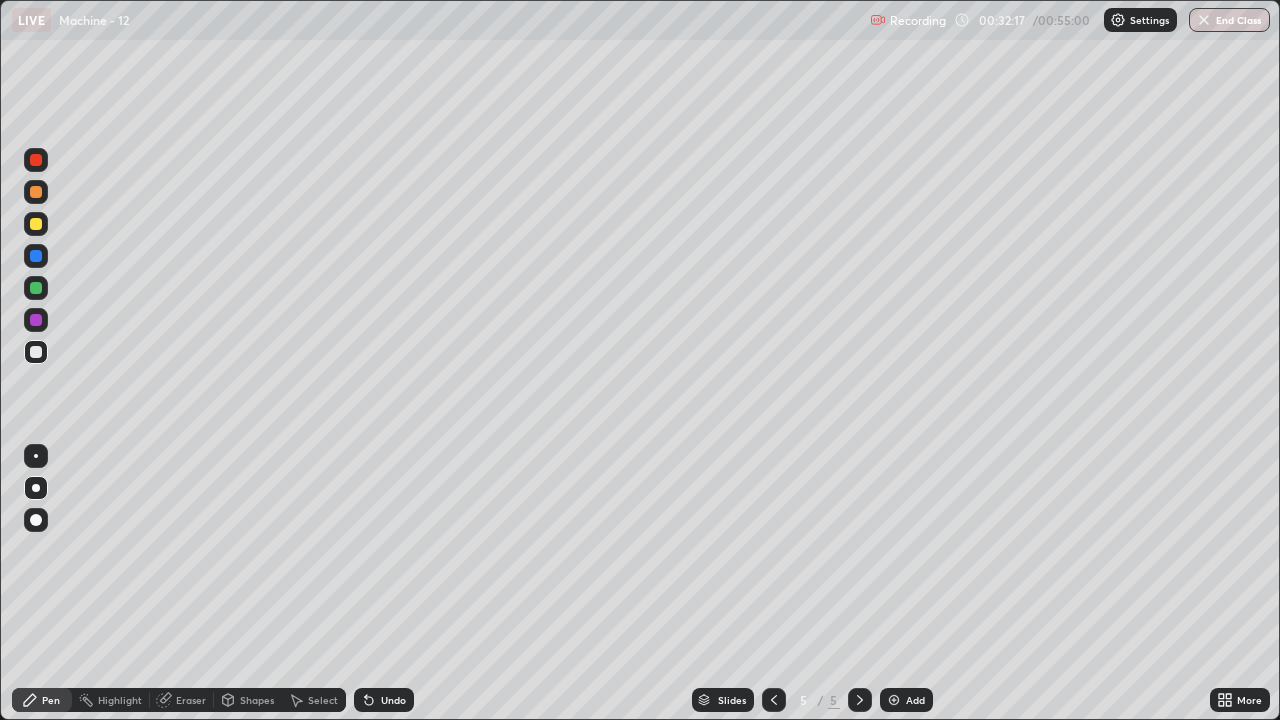 click at bounding box center [36, 288] 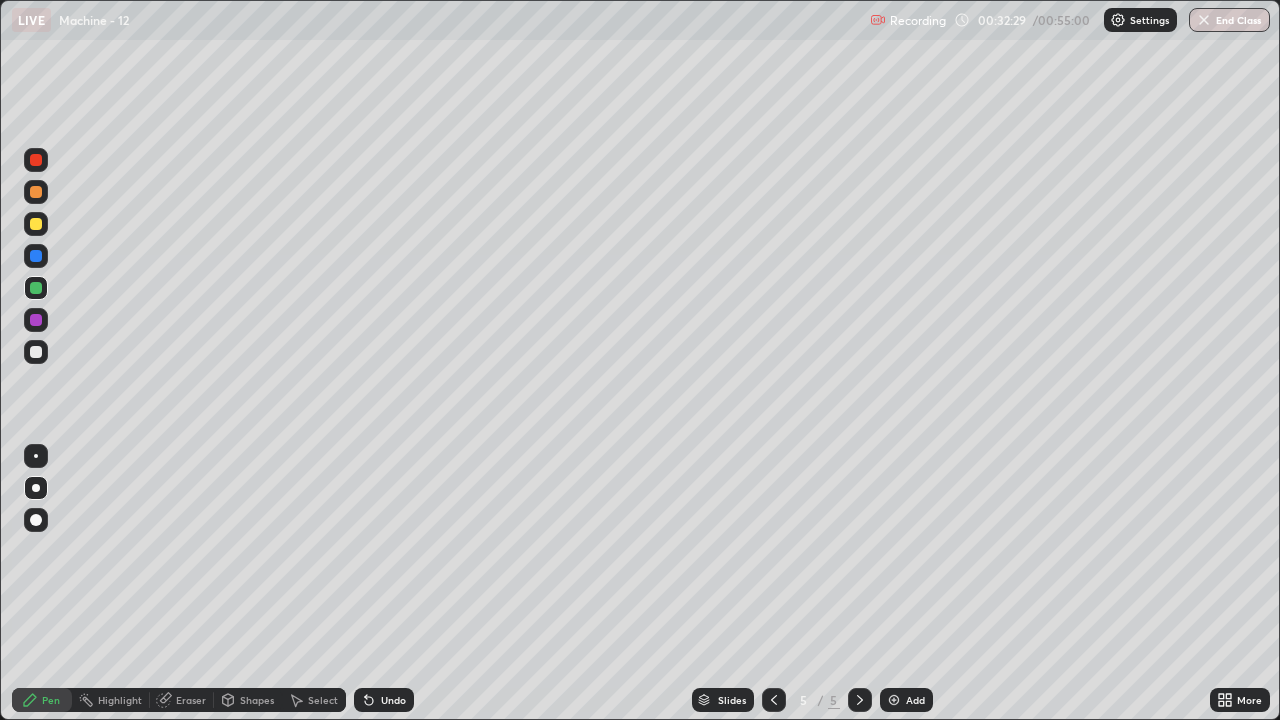 click at bounding box center [36, 352] 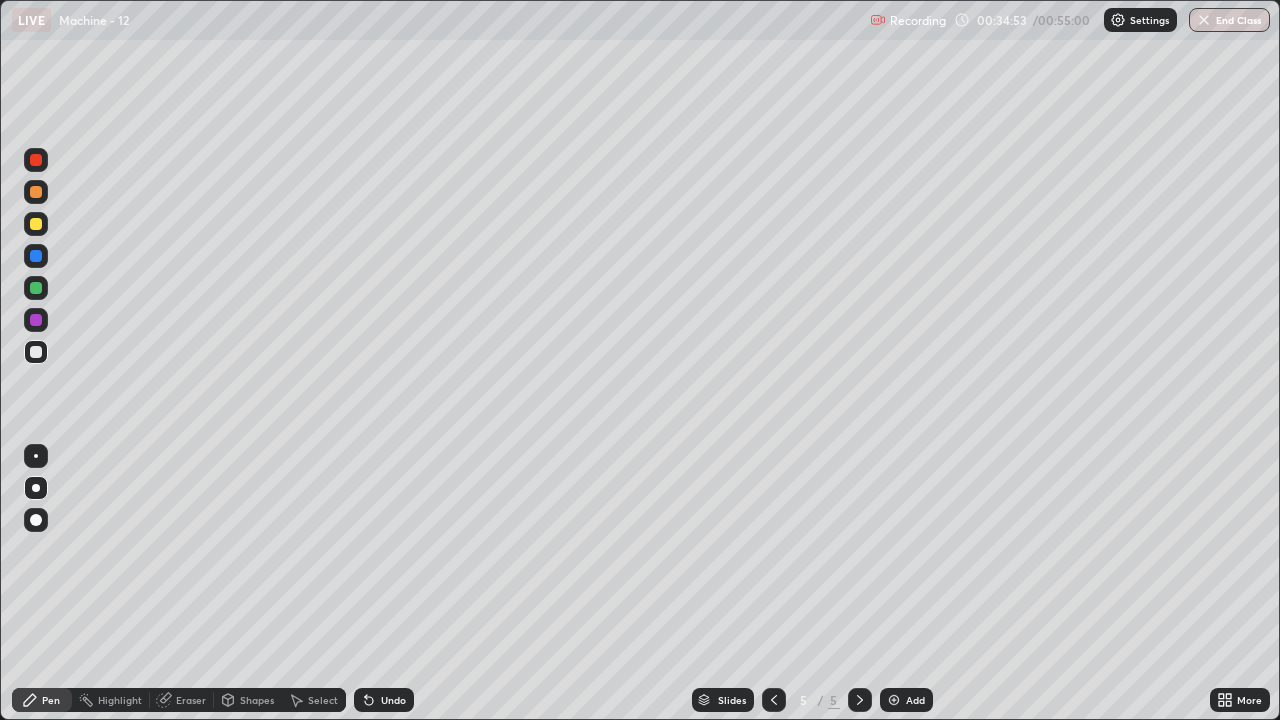 click on "Eraser" at bounding box center (182, 700) 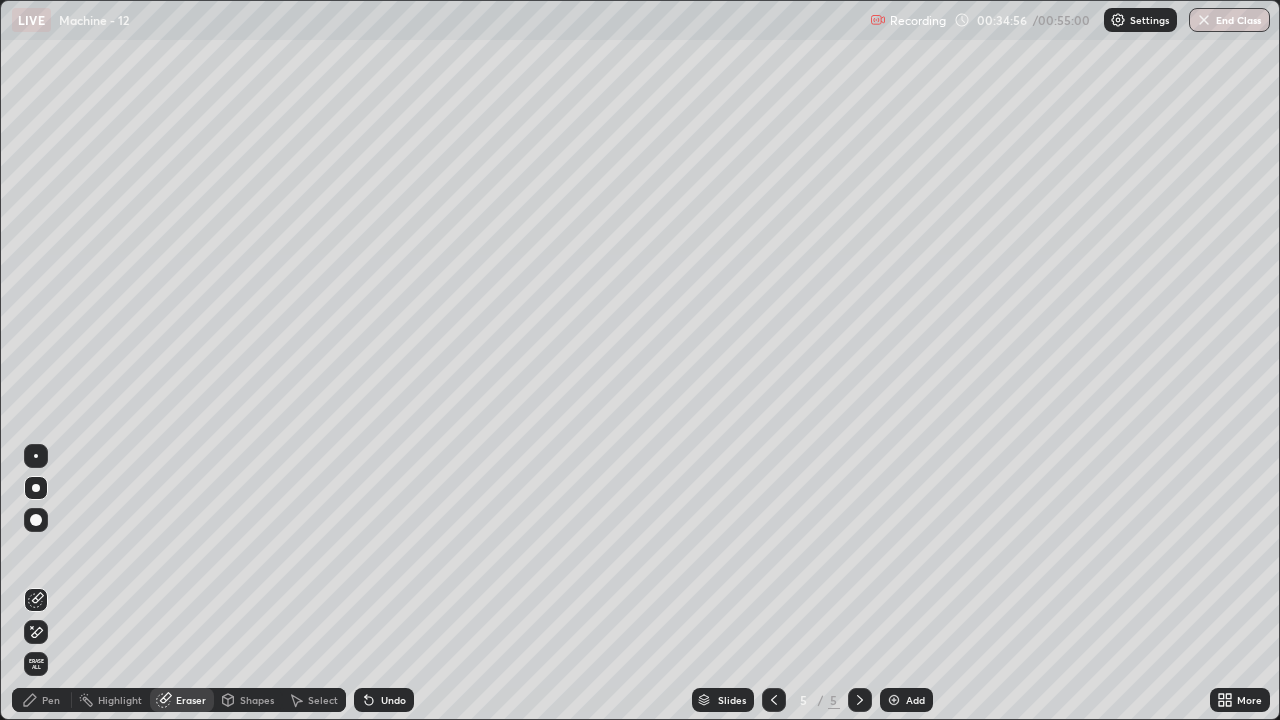 click on "Pen" at bounding box center [51, 700] 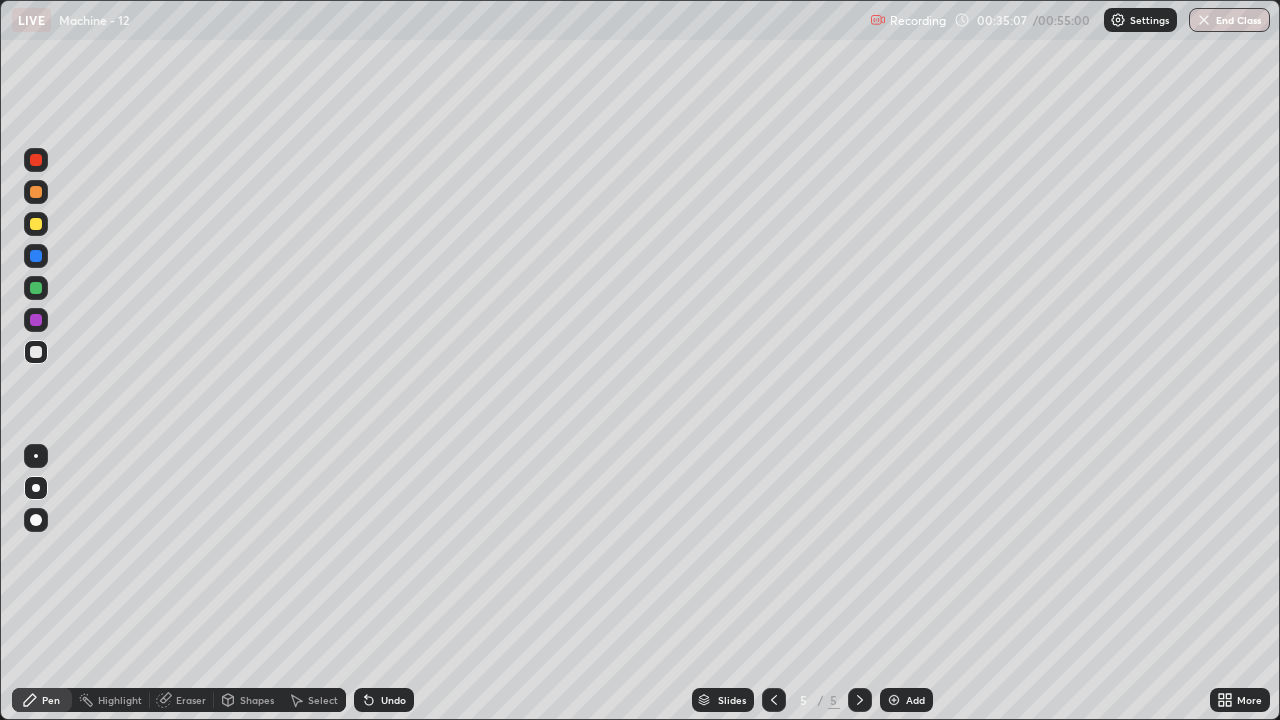 click on "Eraser" at bounding box center (191, 700) 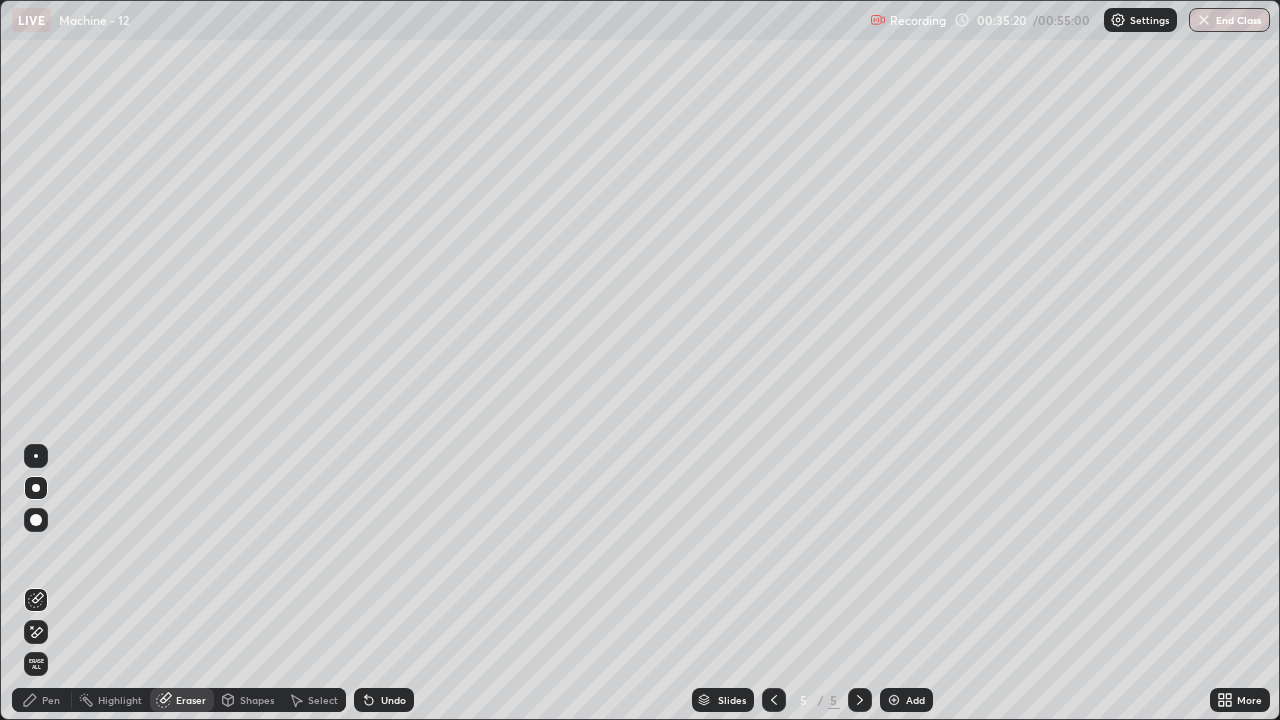 click on "Pen" at bounding box center [51, 700] 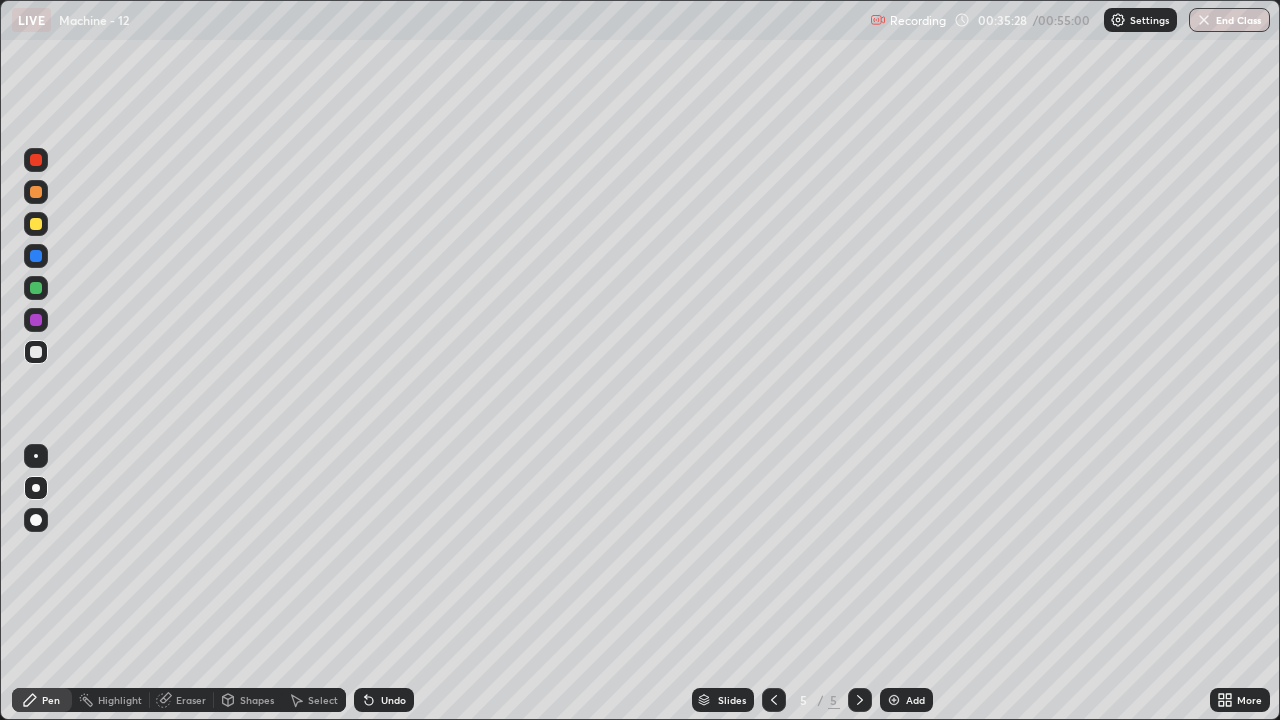 click on "Eraser" at bounding box center (191, 700) 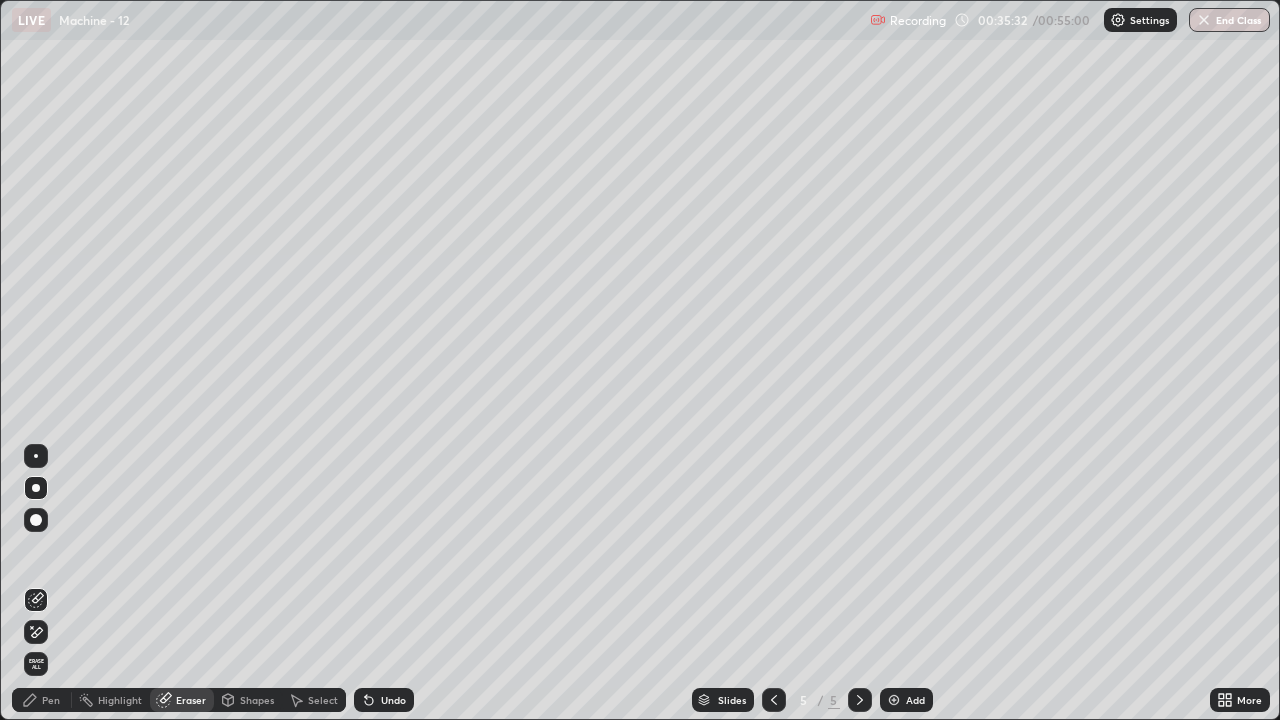 click on "Pen" at bounding box center (42, 700) 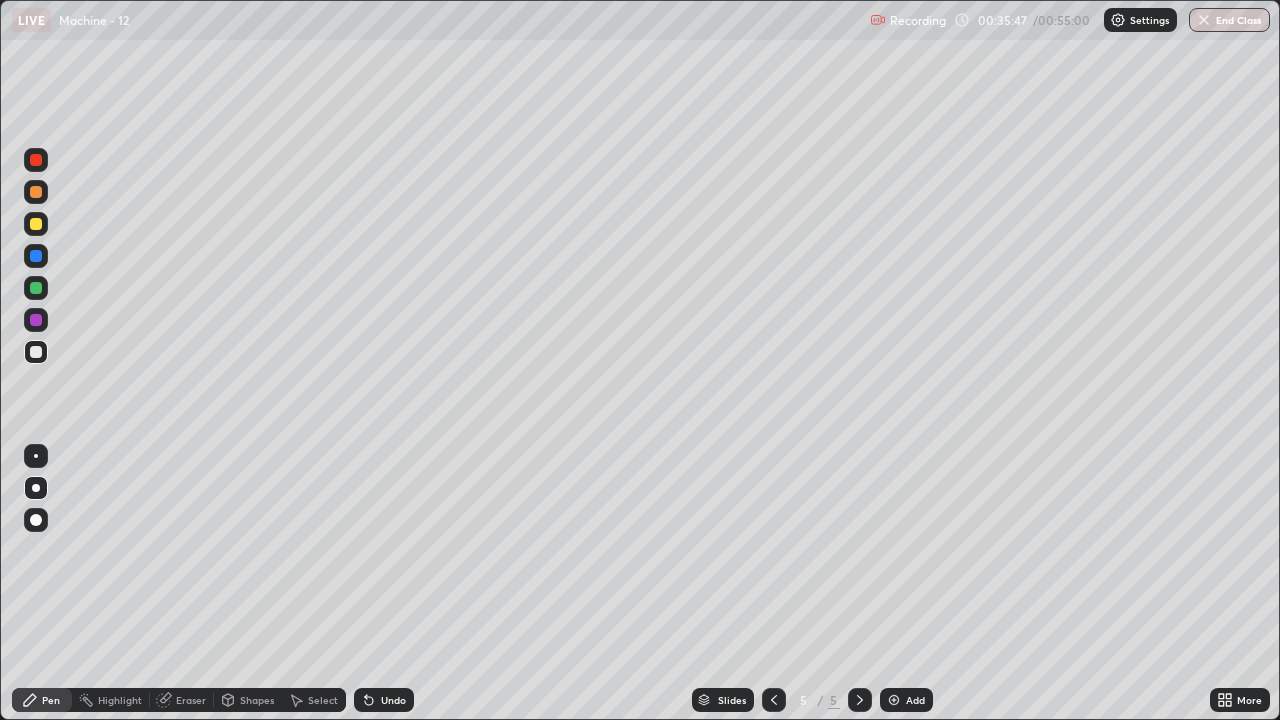 click on "Eraser" at bounding box center (191, 700) 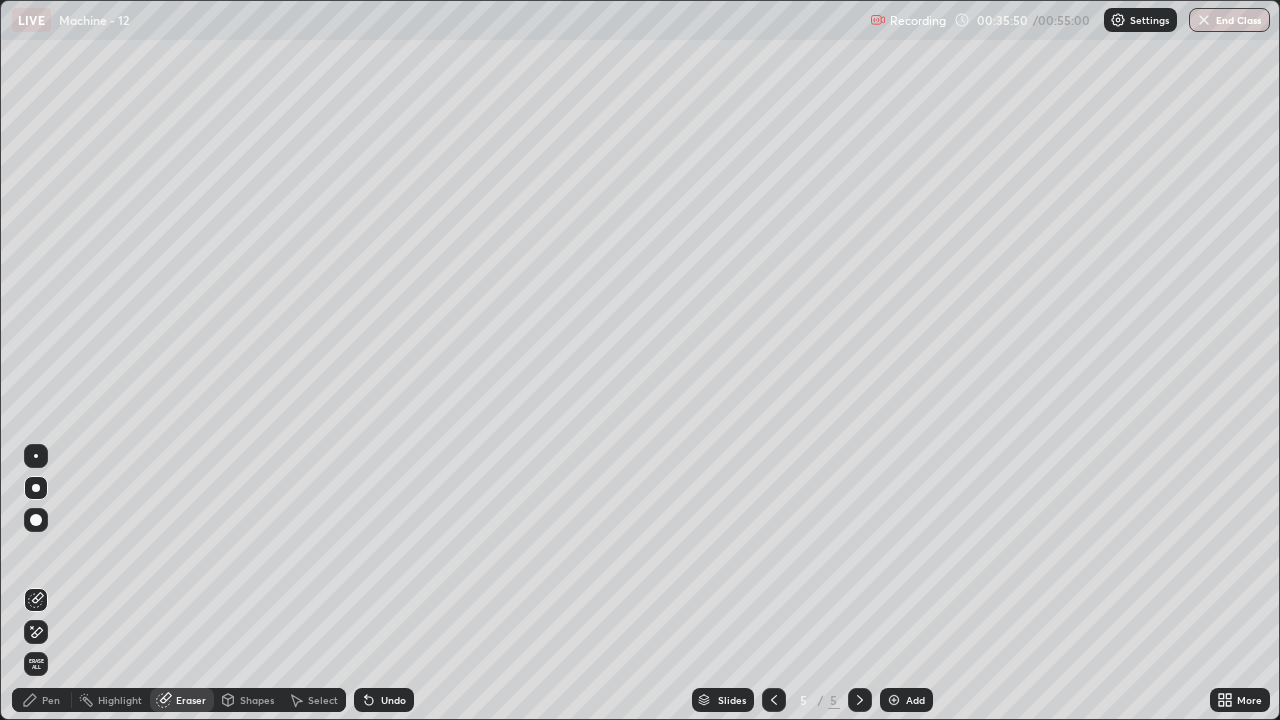 click on "Pen" at bounding box center (51, 700) 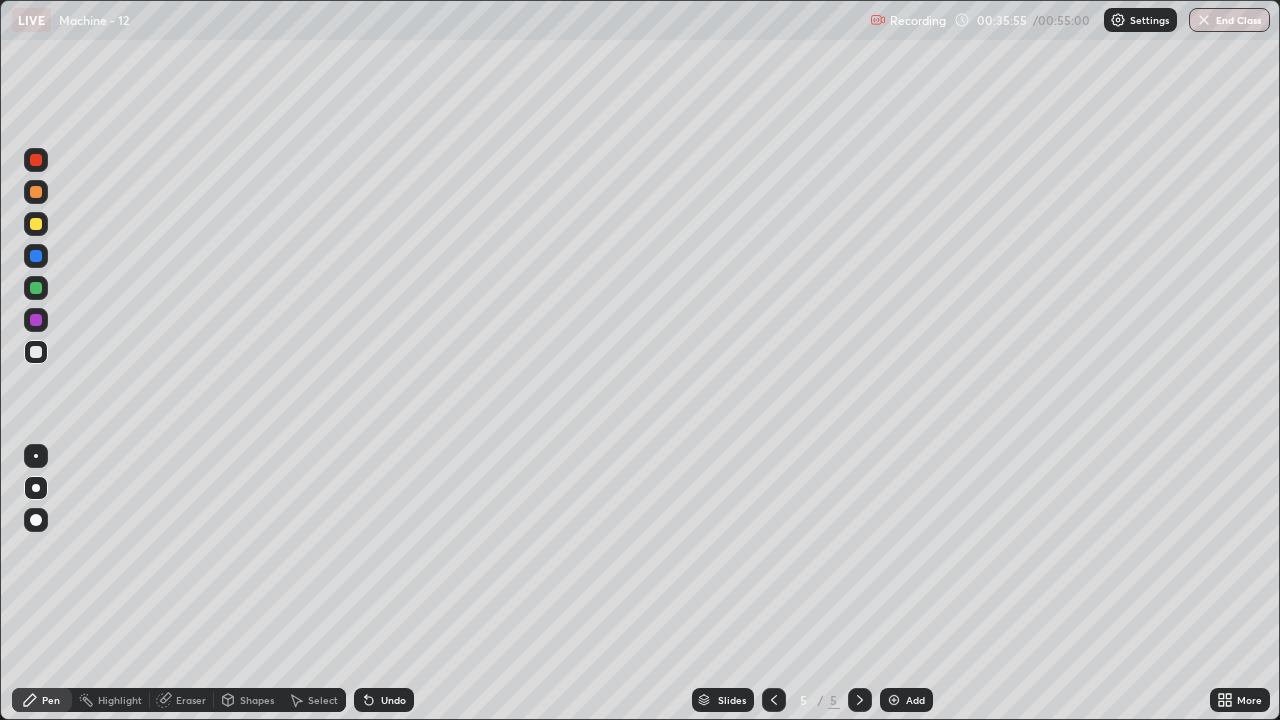 click at bounding box center [894, 700] 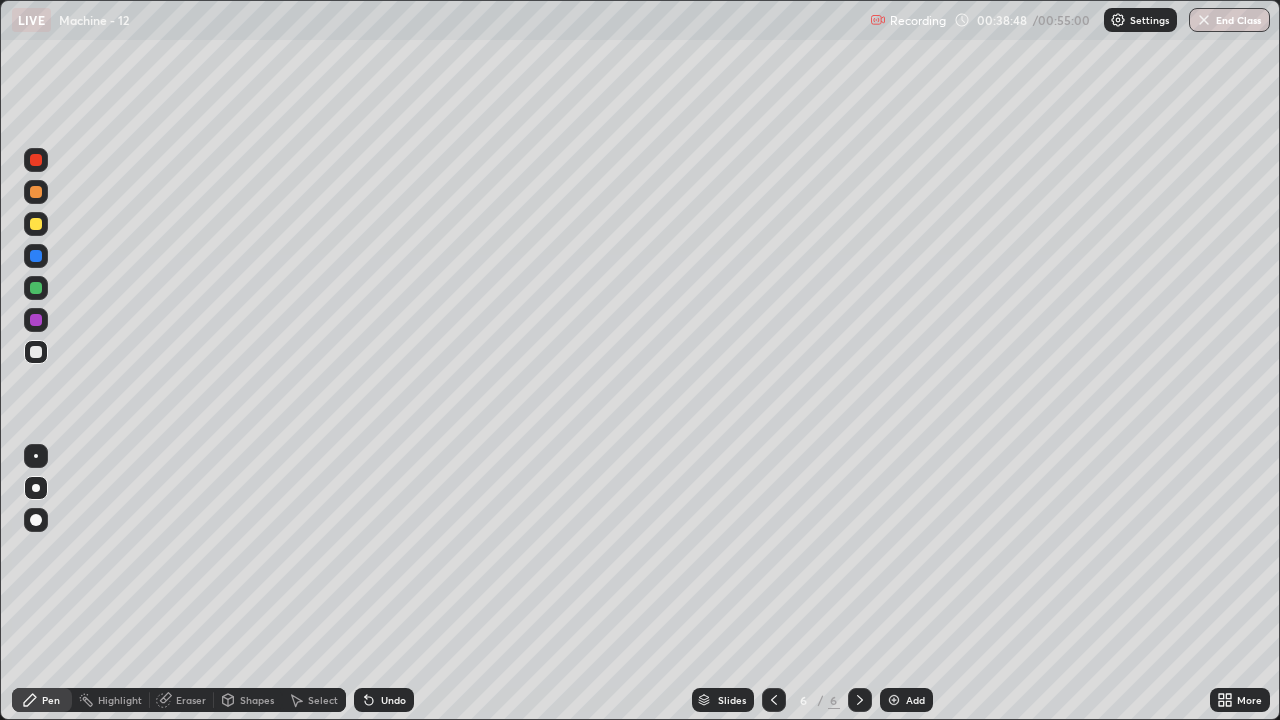 click on "Eraser" at bounding box center [191, 700] 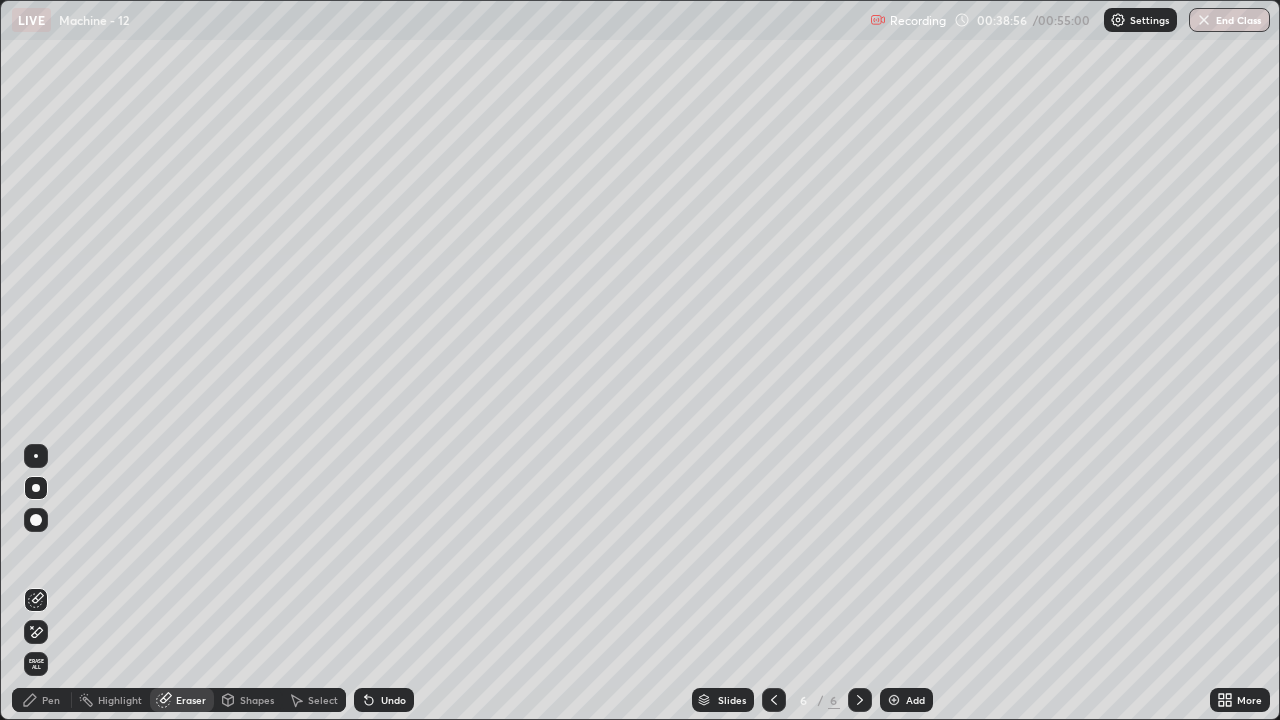 click on "Pen" at bounding box center [51, 700] 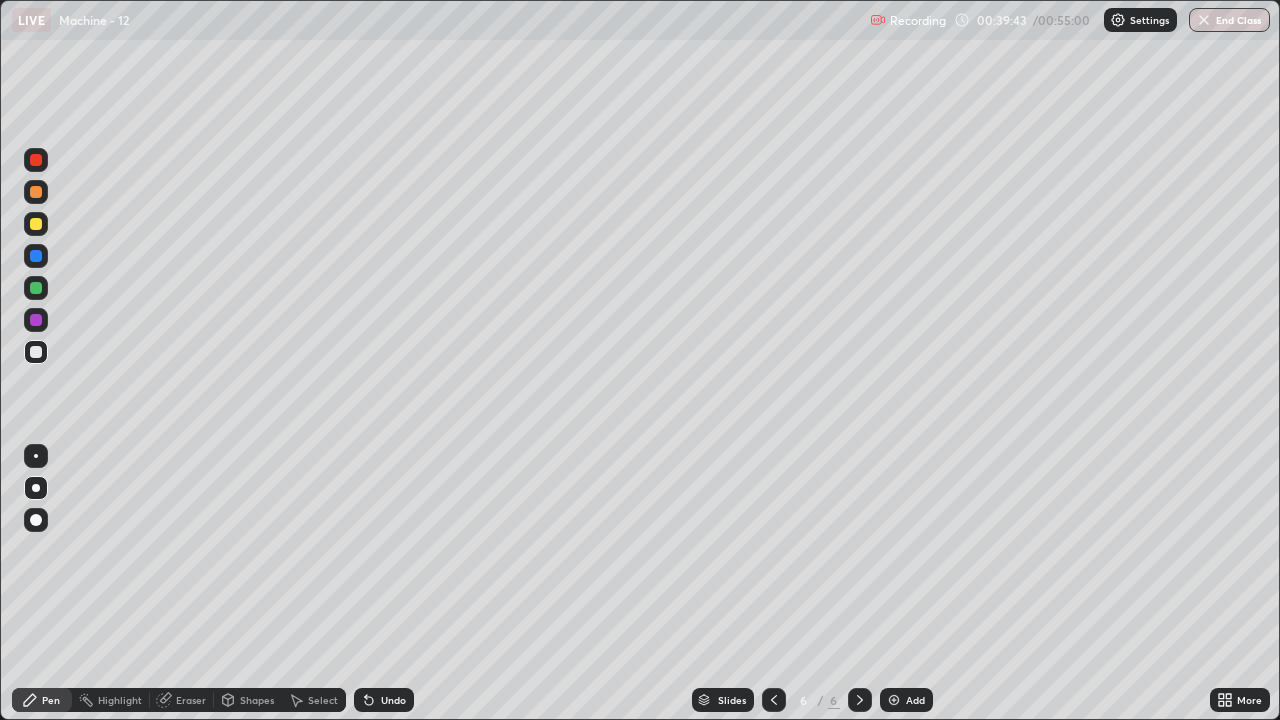 click on "Eraser" at bounding box center (182, 700) 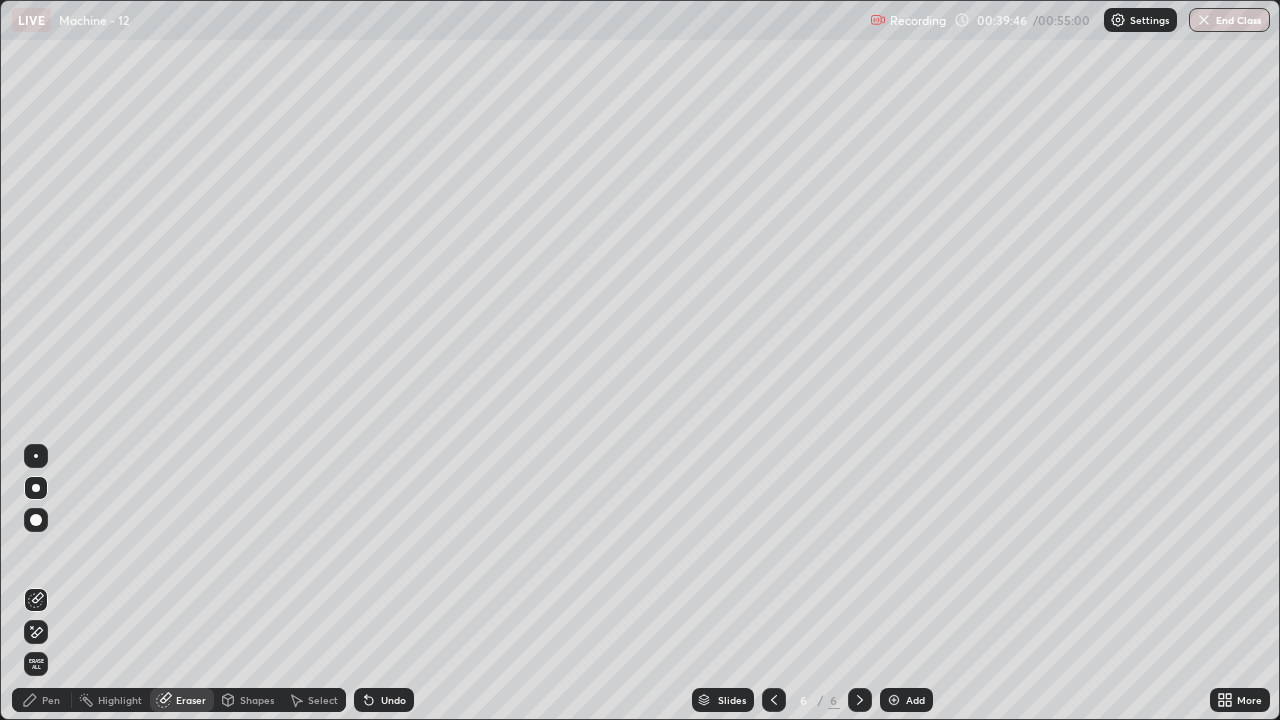 click on "Pen" at bounding box center [42, 700] 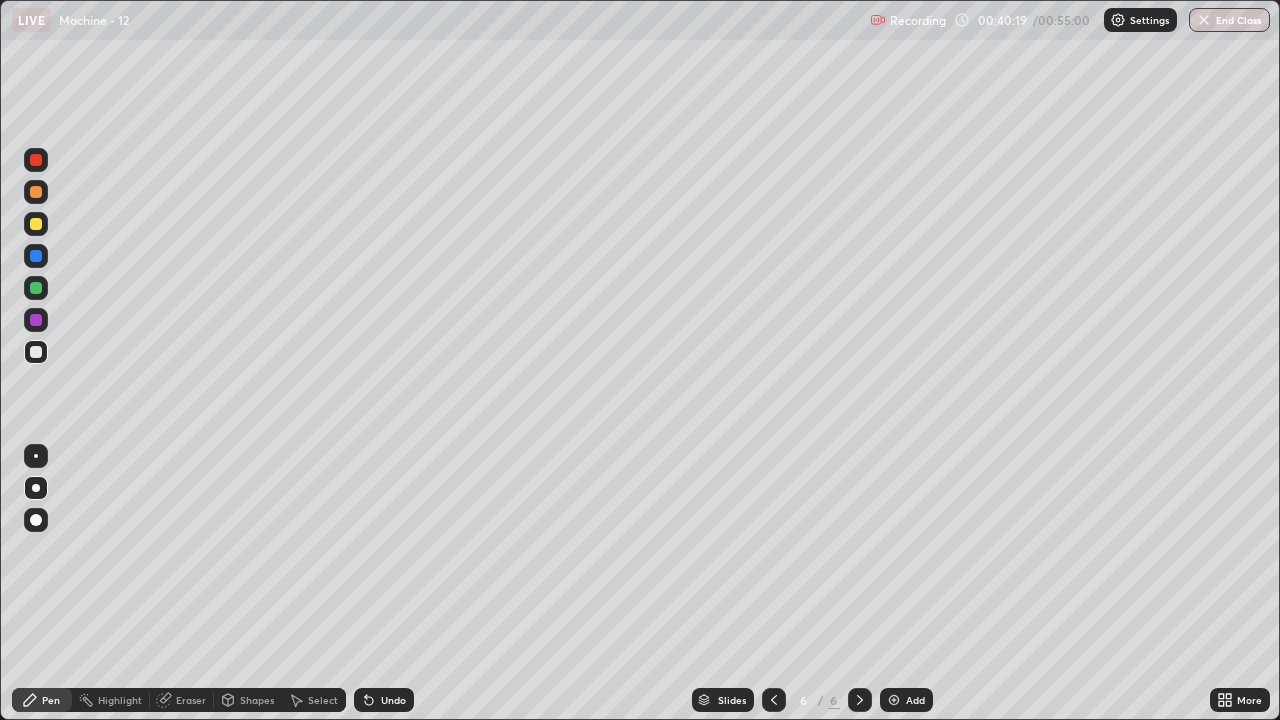 click 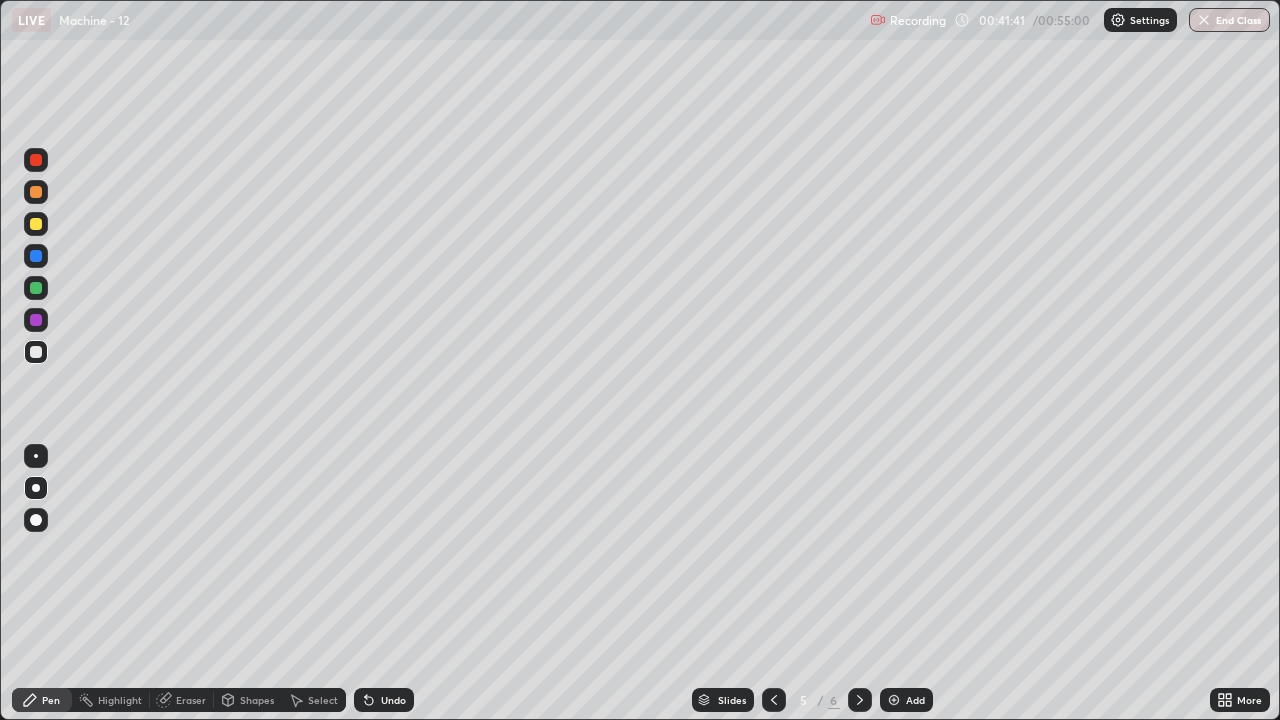 click on "Add" at bounding box center [915, 700] 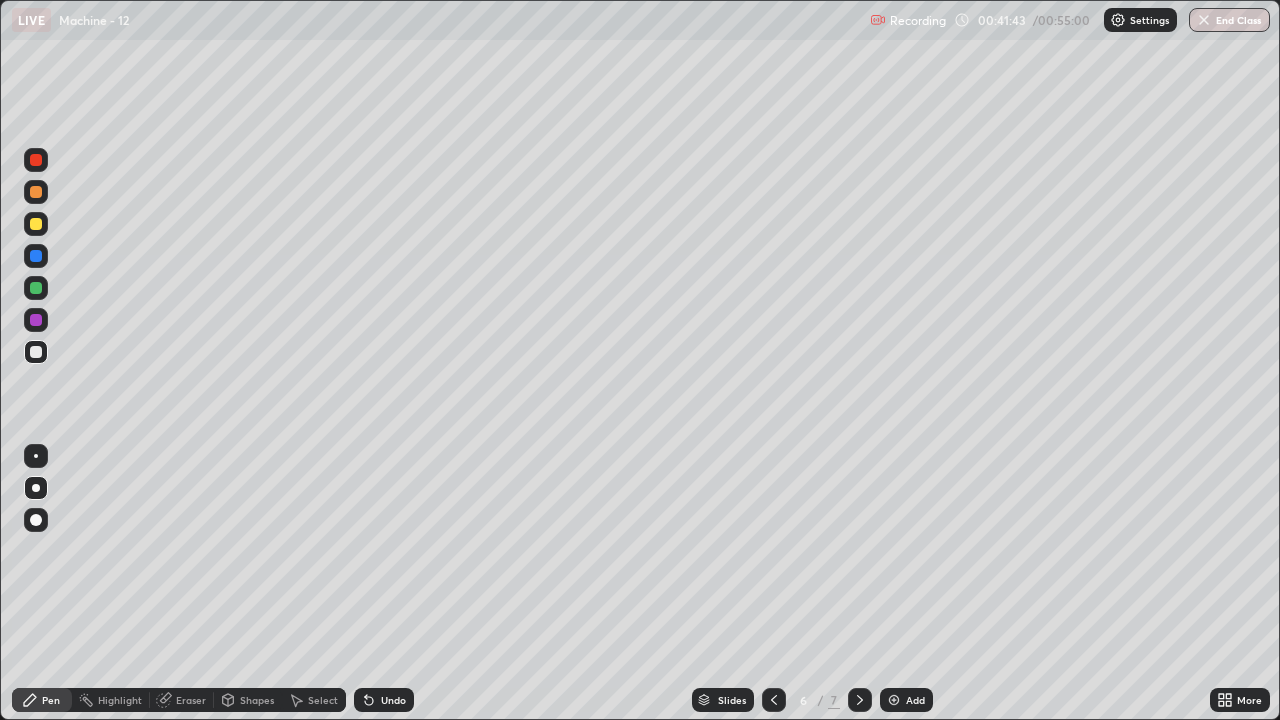 click 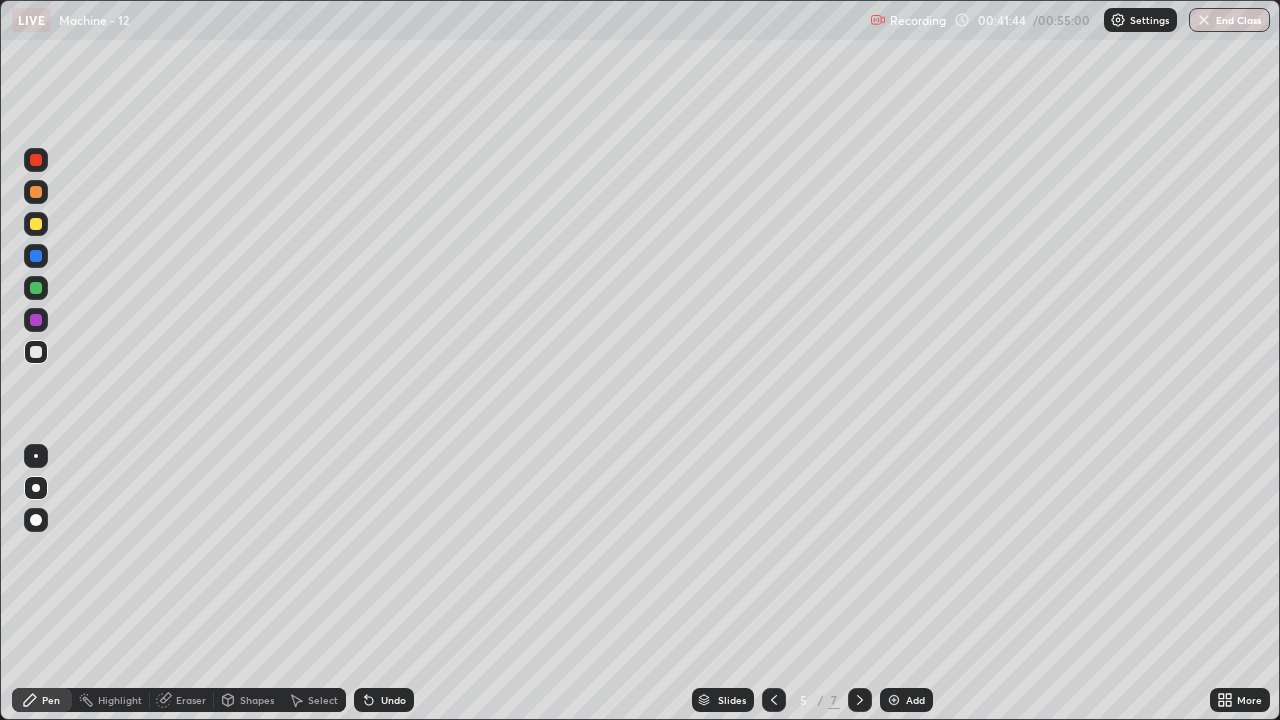 click 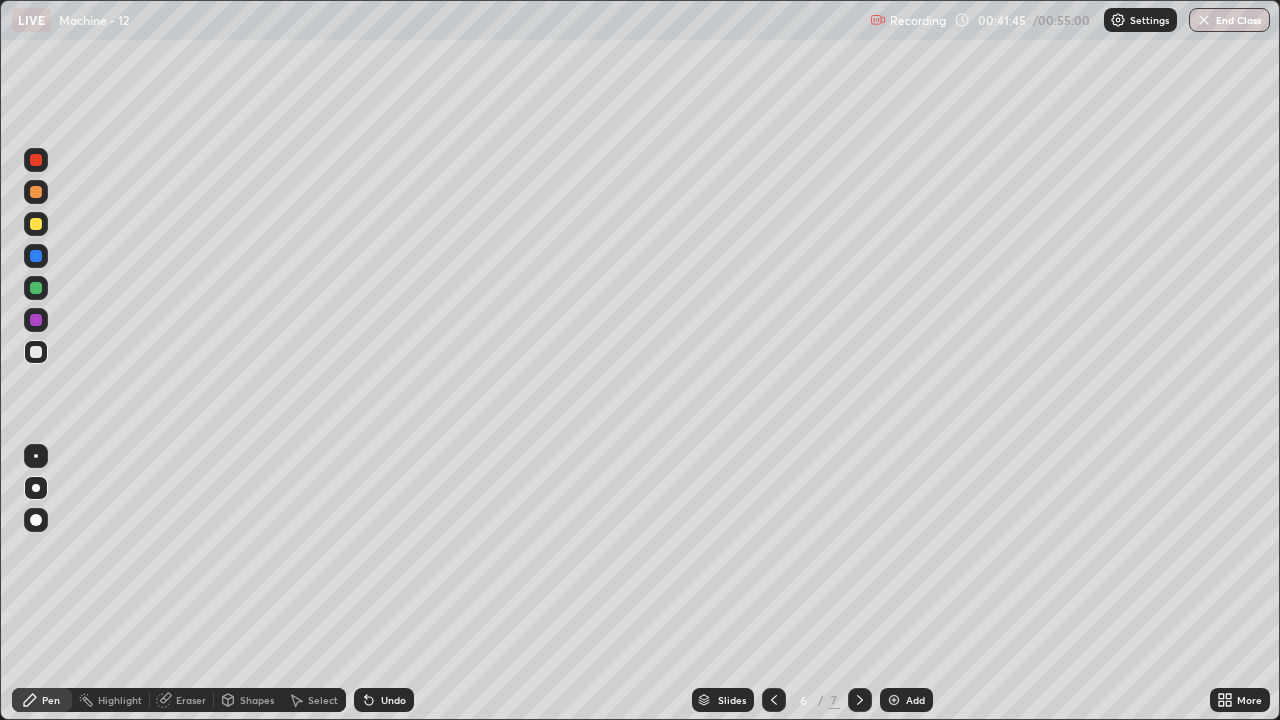 click 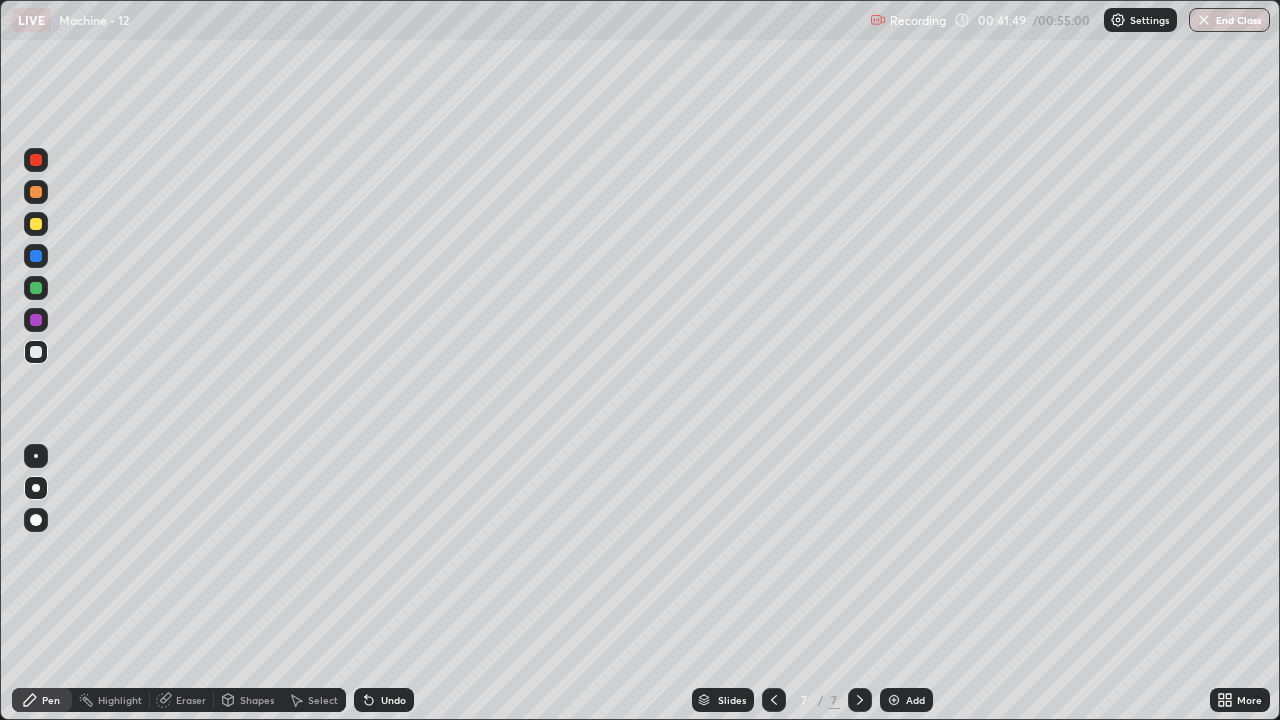 click on "Eraser" at bounding box center [191, 700] 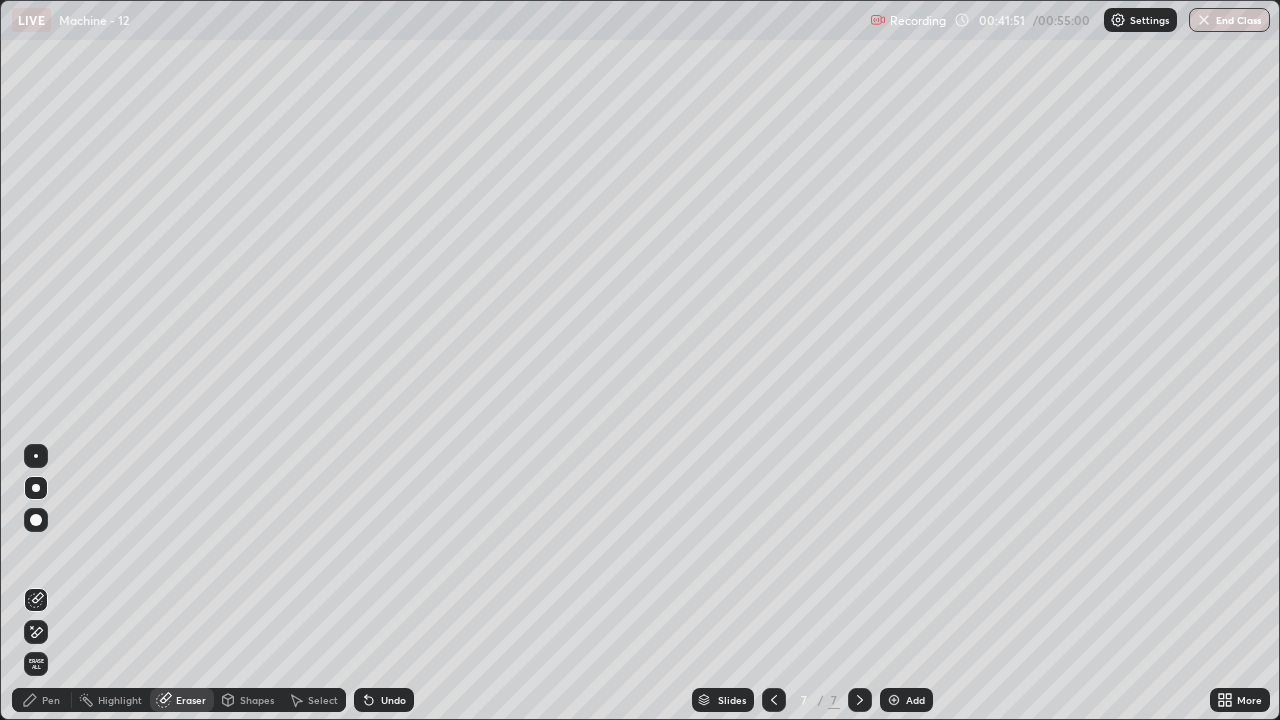 click on "Pen" at bounding box center (51, 700) 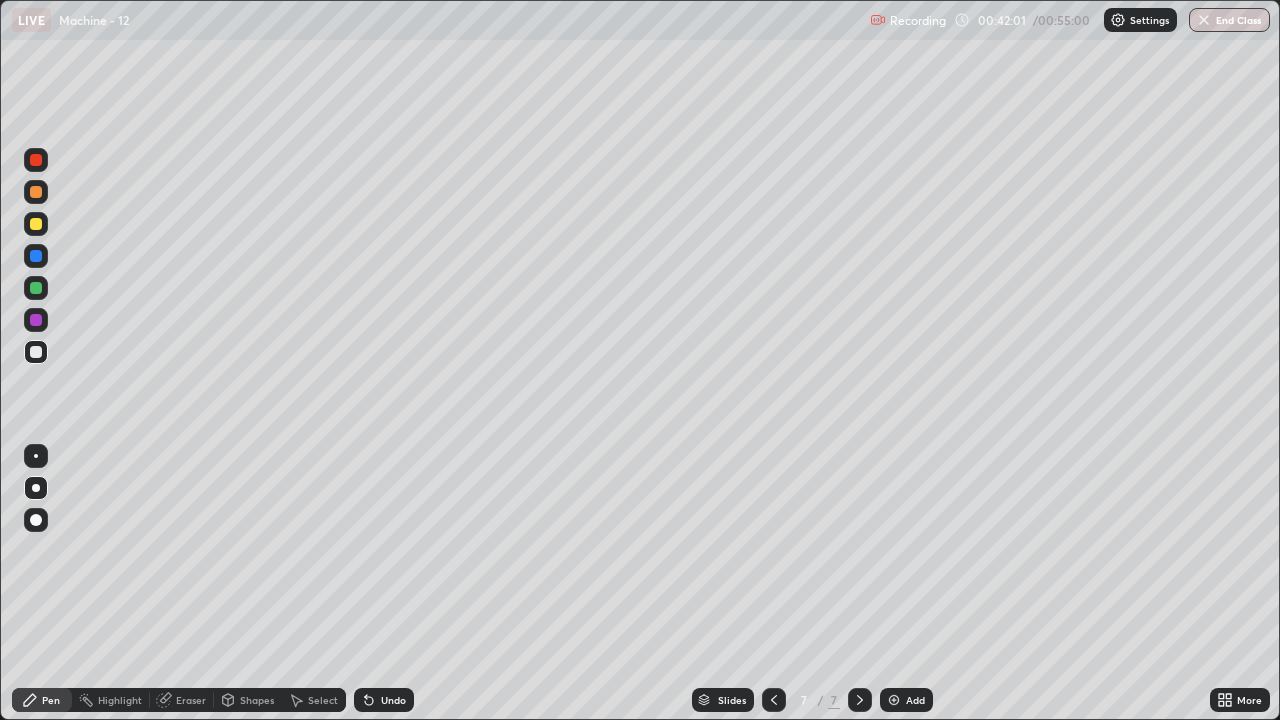 click on "Pen" at bounding box center [51, 700] 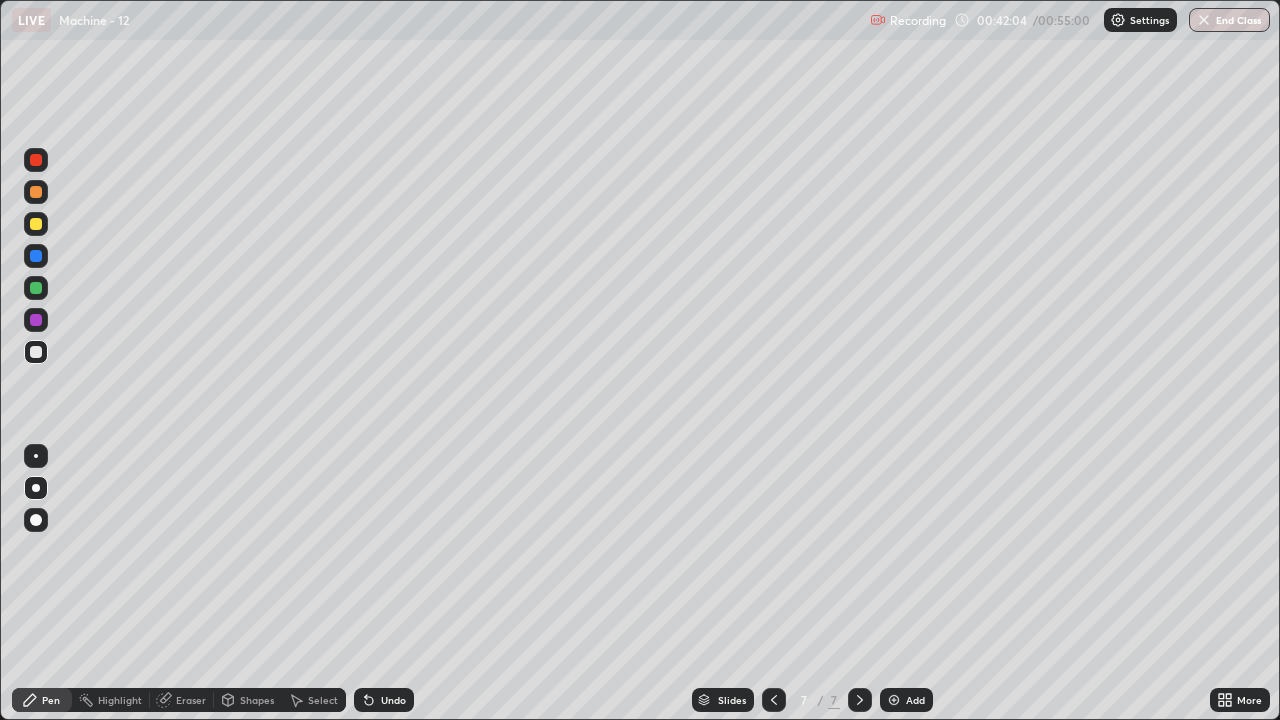 click on "Eraser" at bounding box center [191, 700] 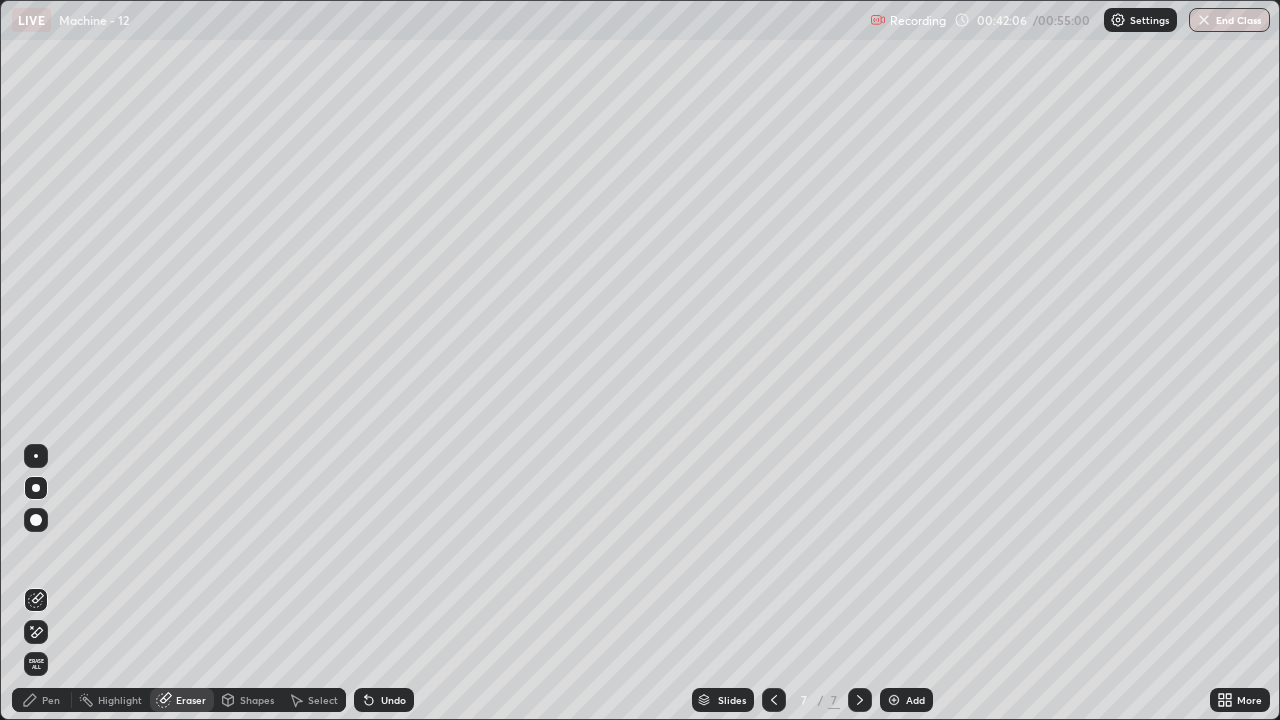 click on "Pen" at bounding box center (42, 700) 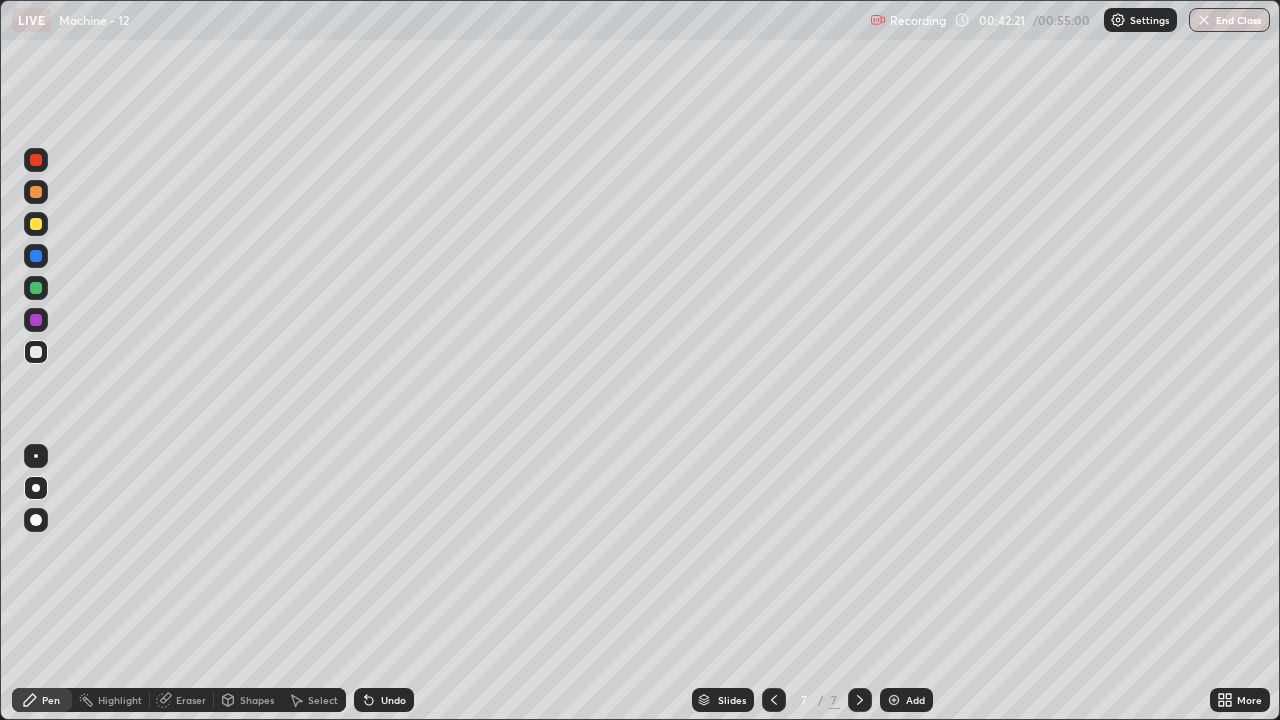 click 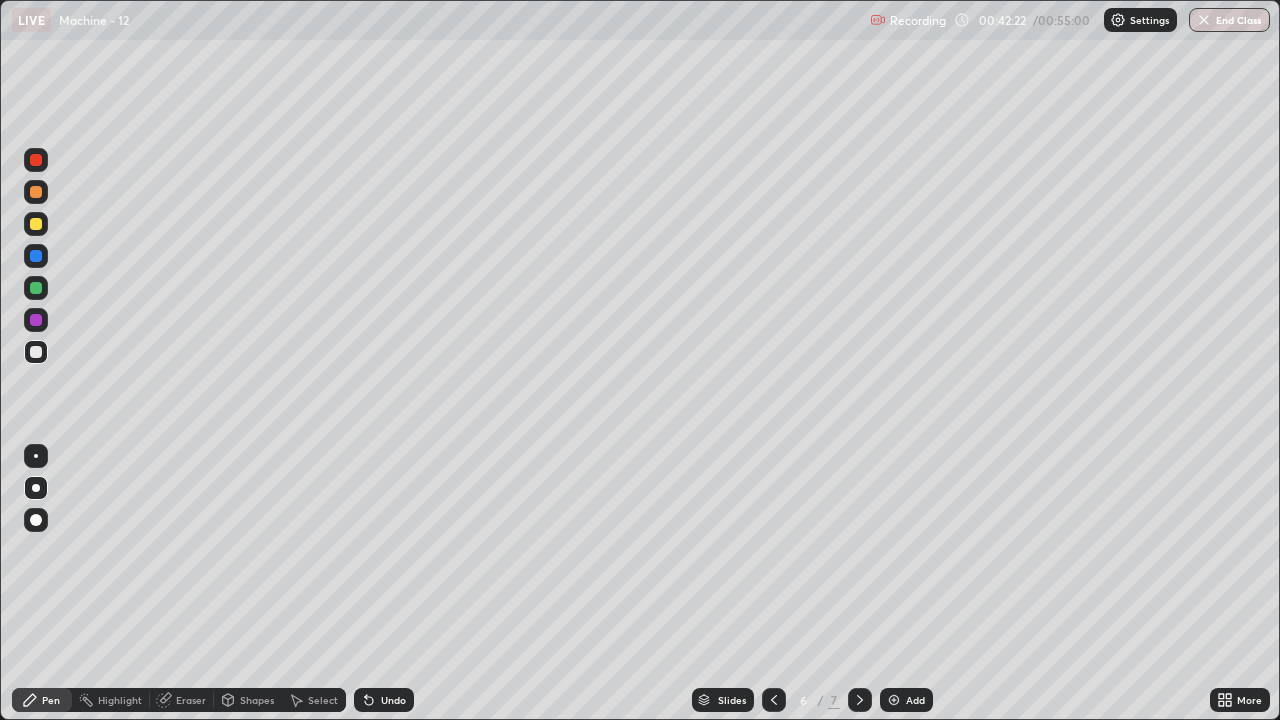 click 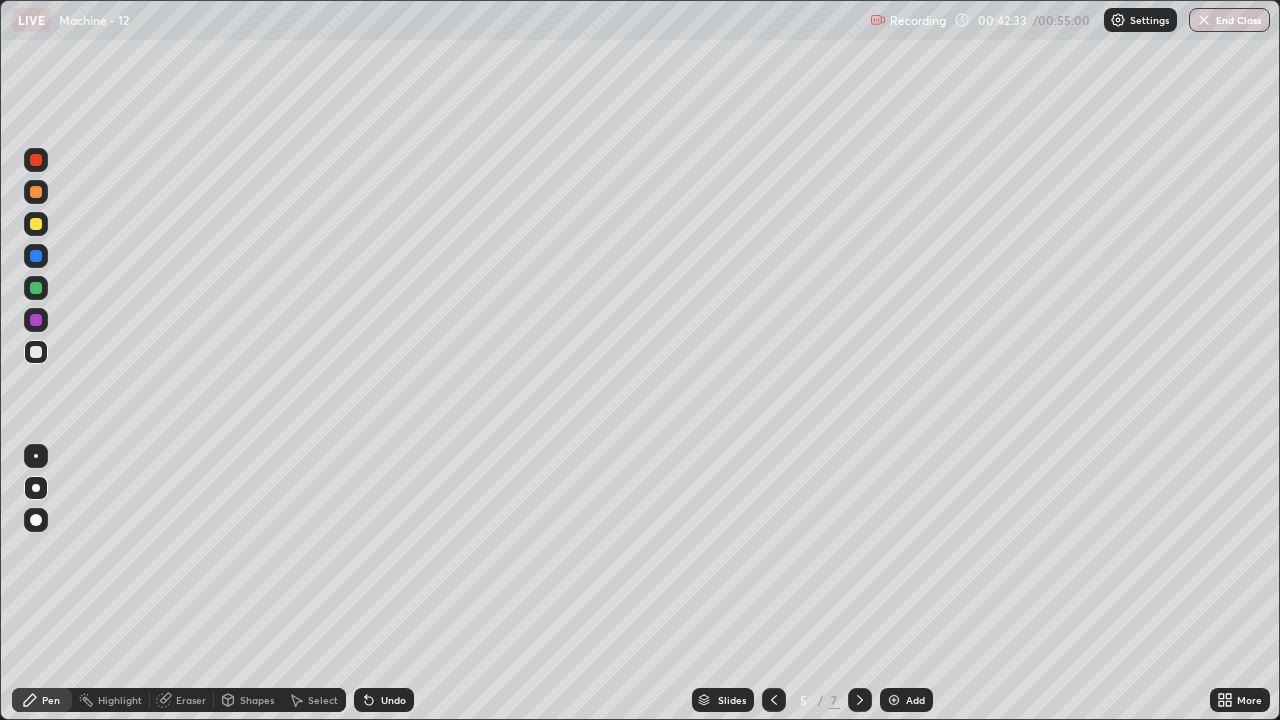 click on "Add" at bounding box center (906, 700) 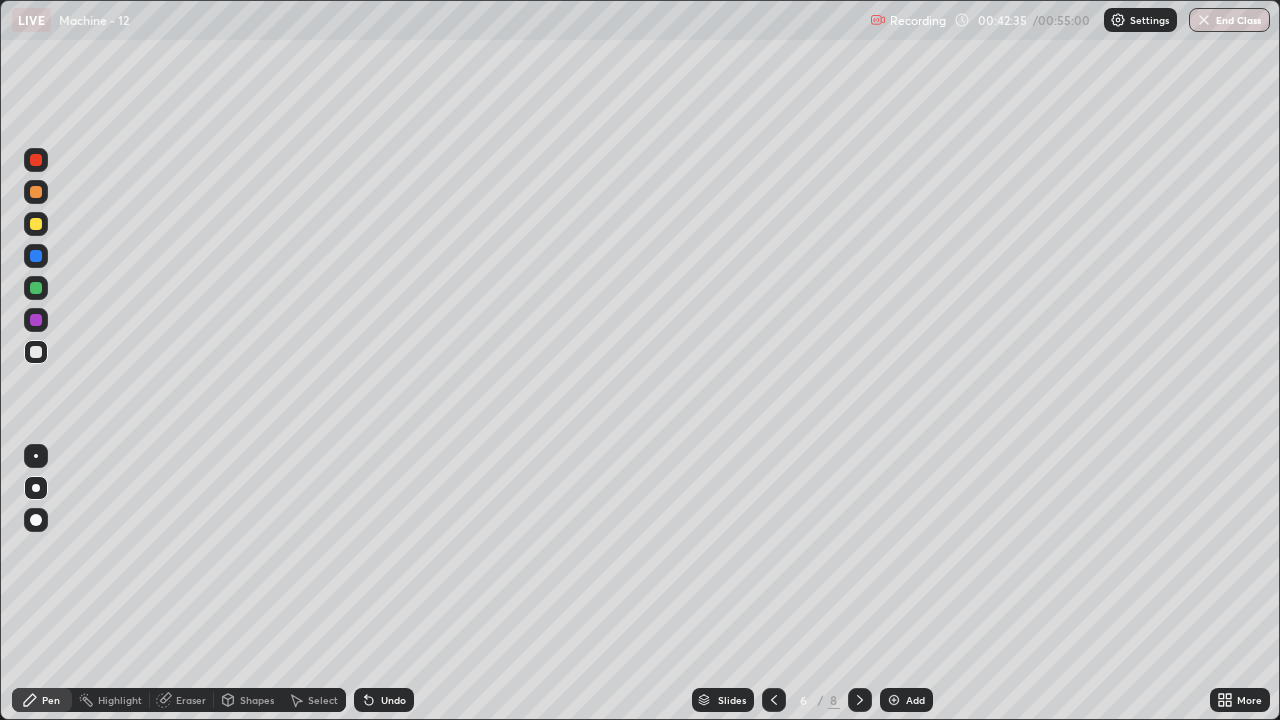 click 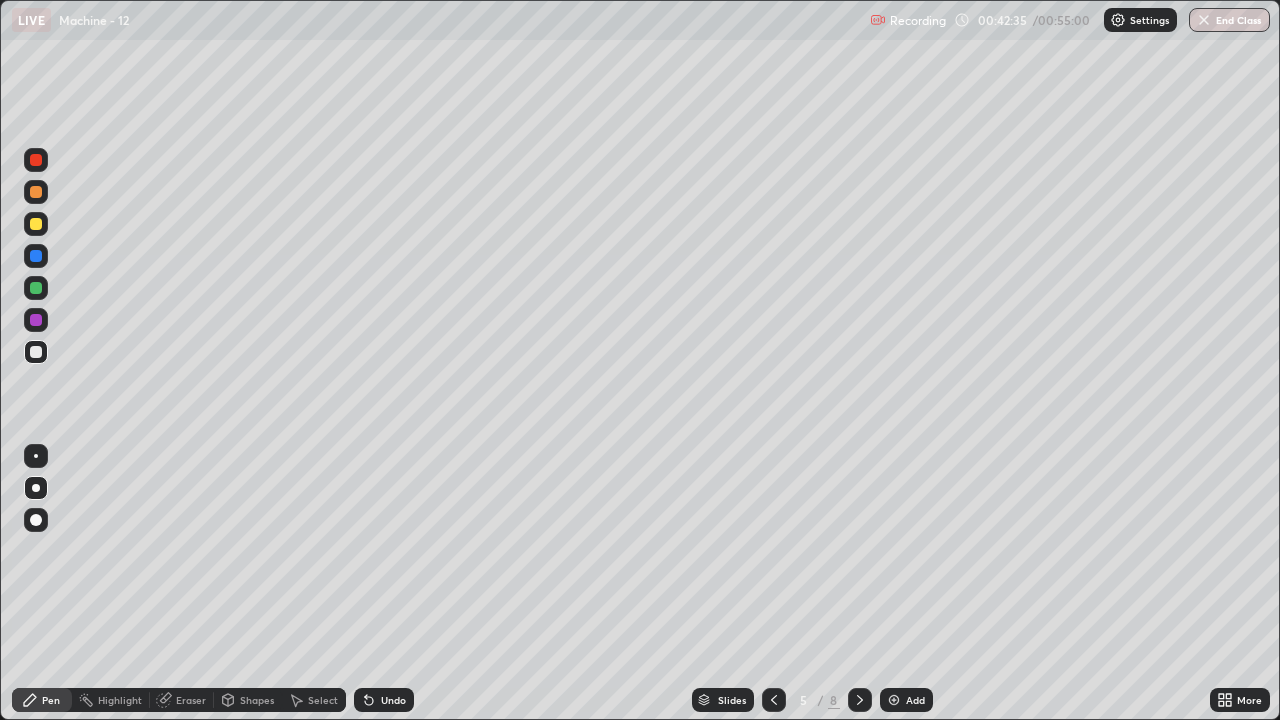 click 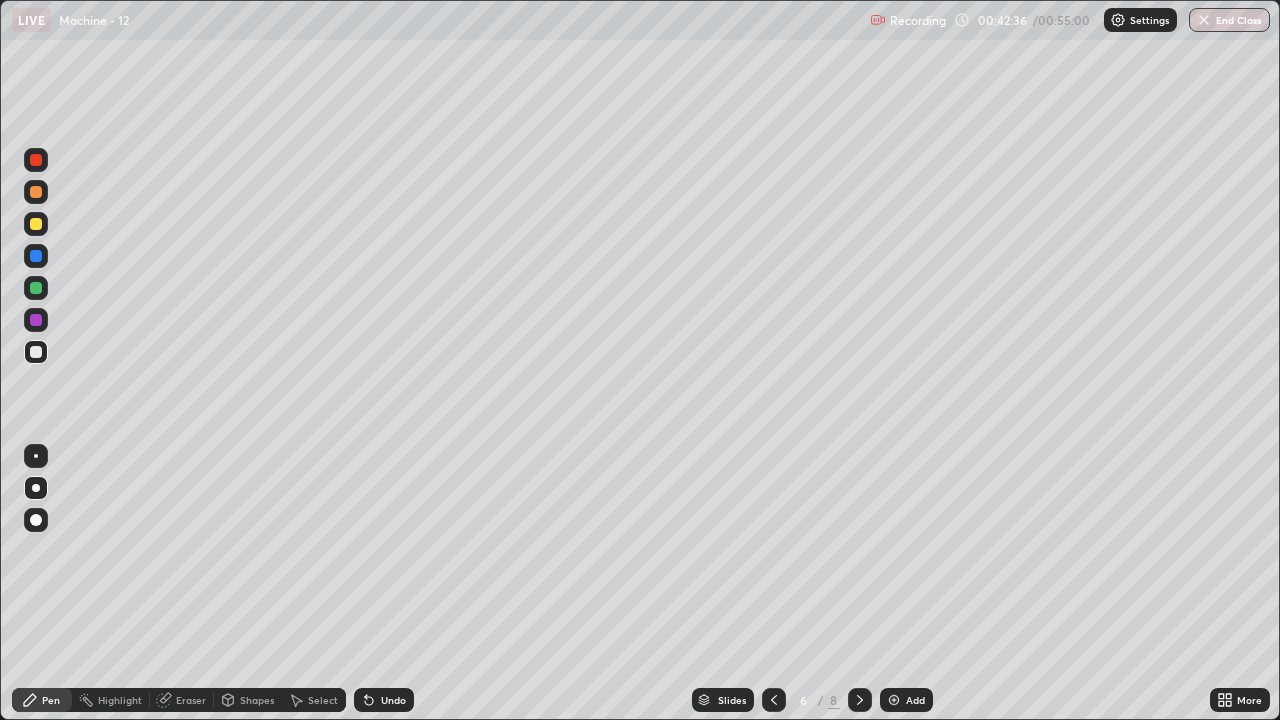 click 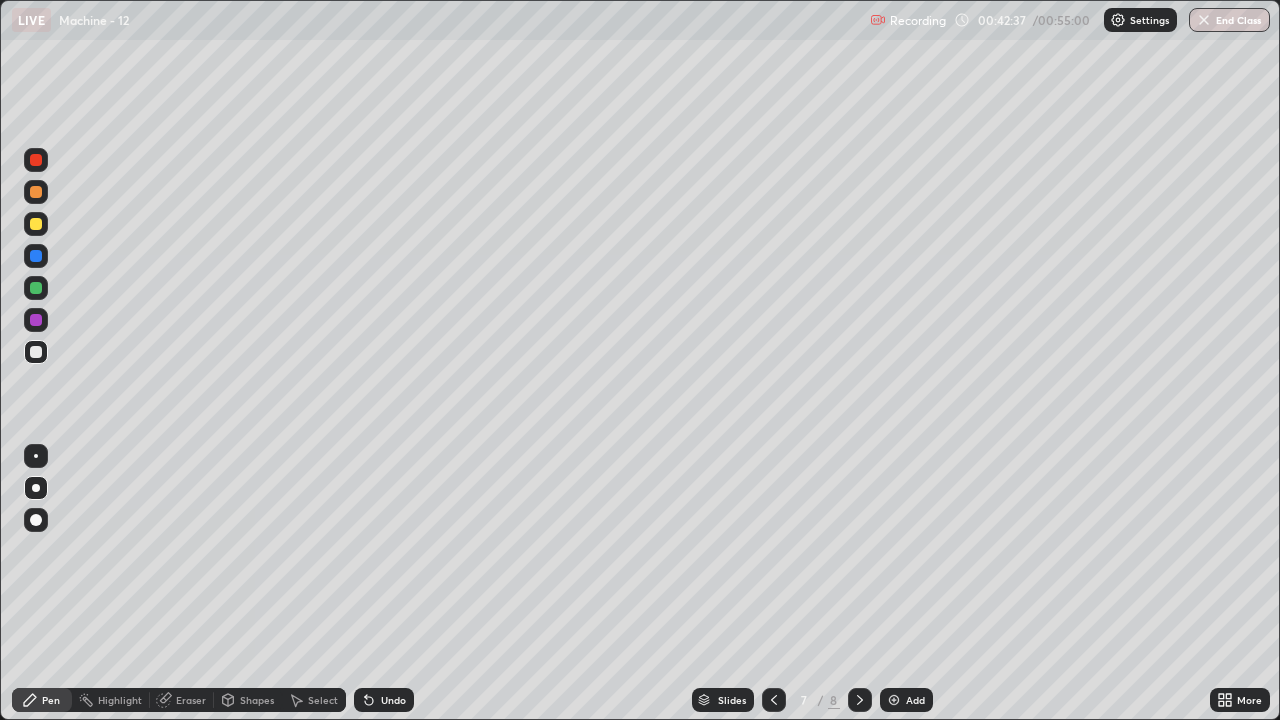 click 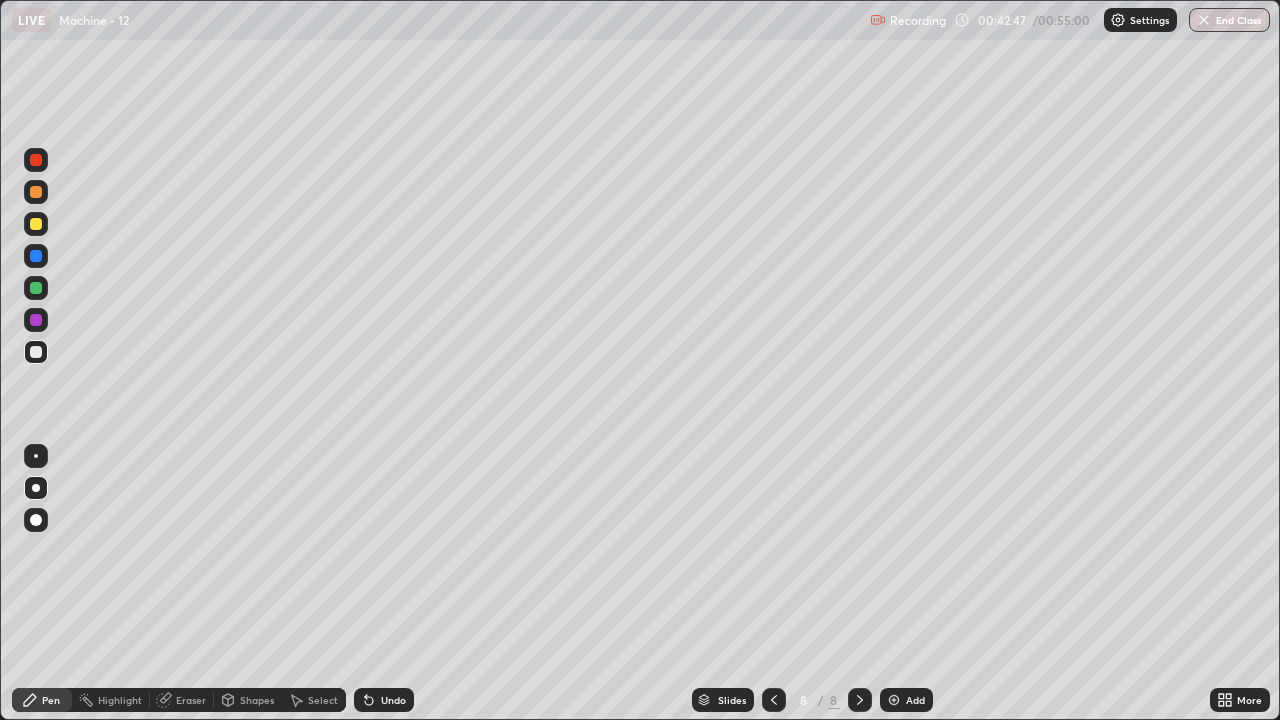 click on "Eraser" at bounding box center [182, 700] 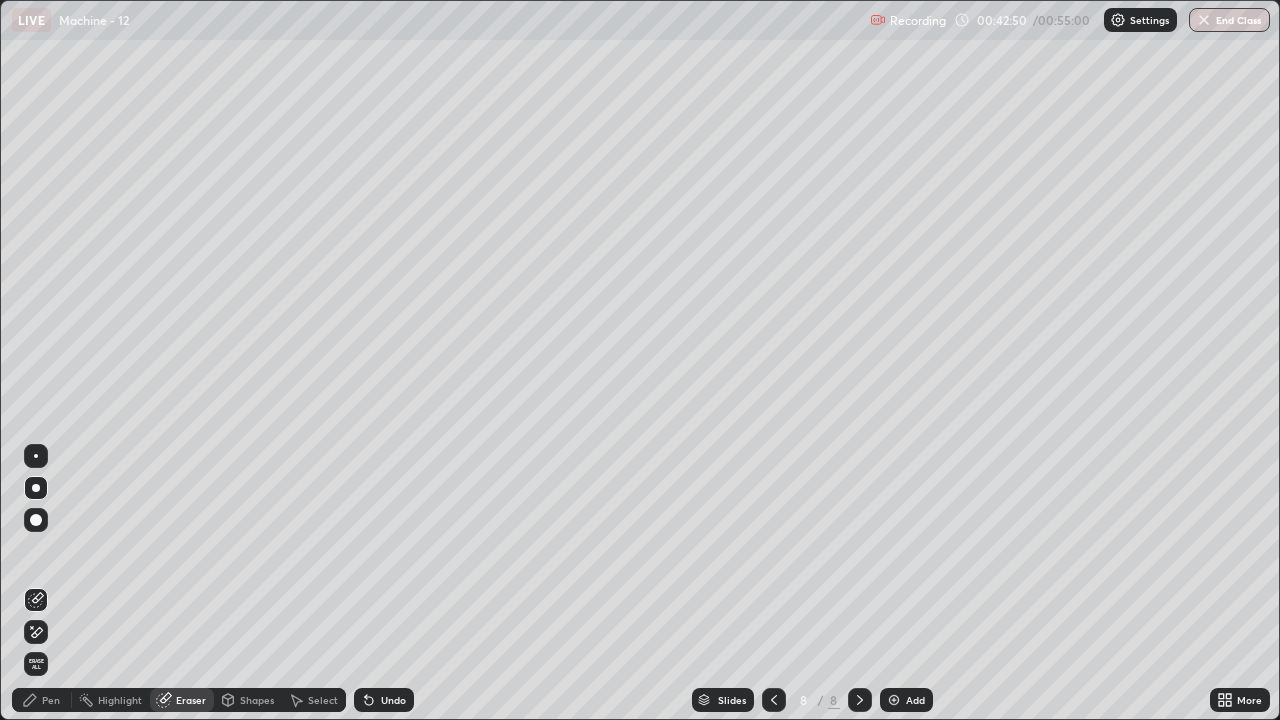 click on "Pen" at bounding box center (51, 700) 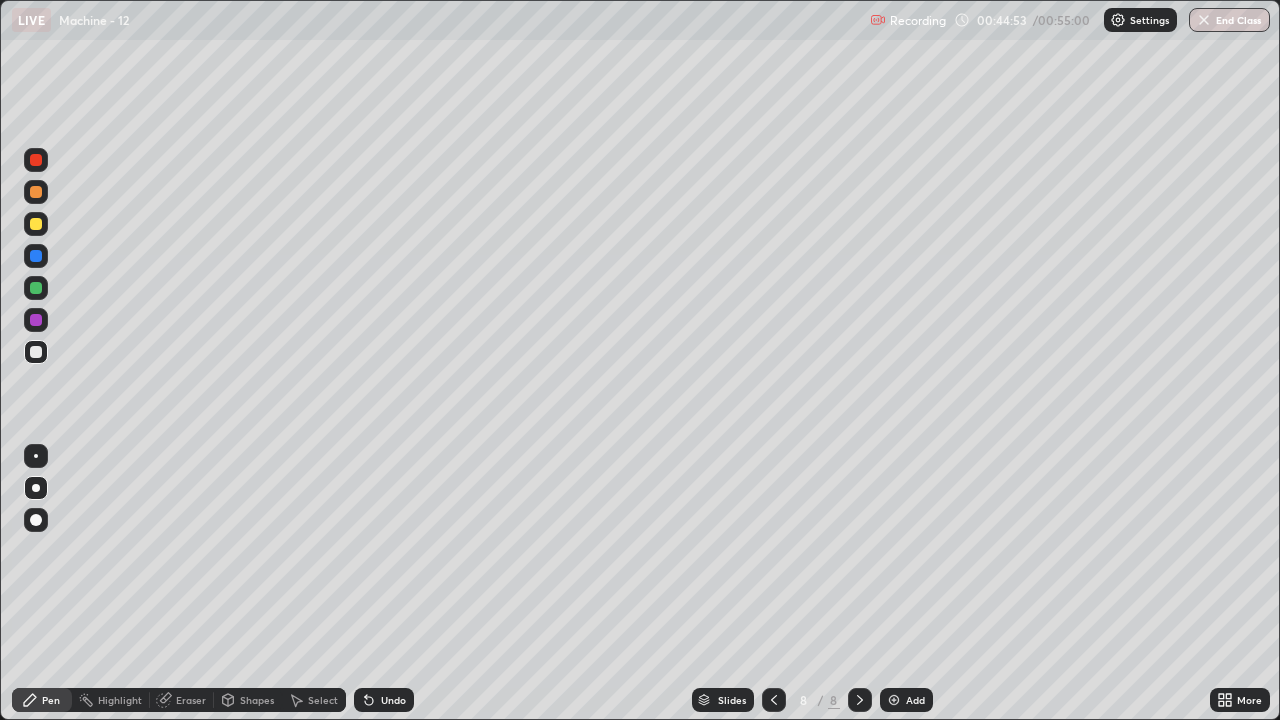 click 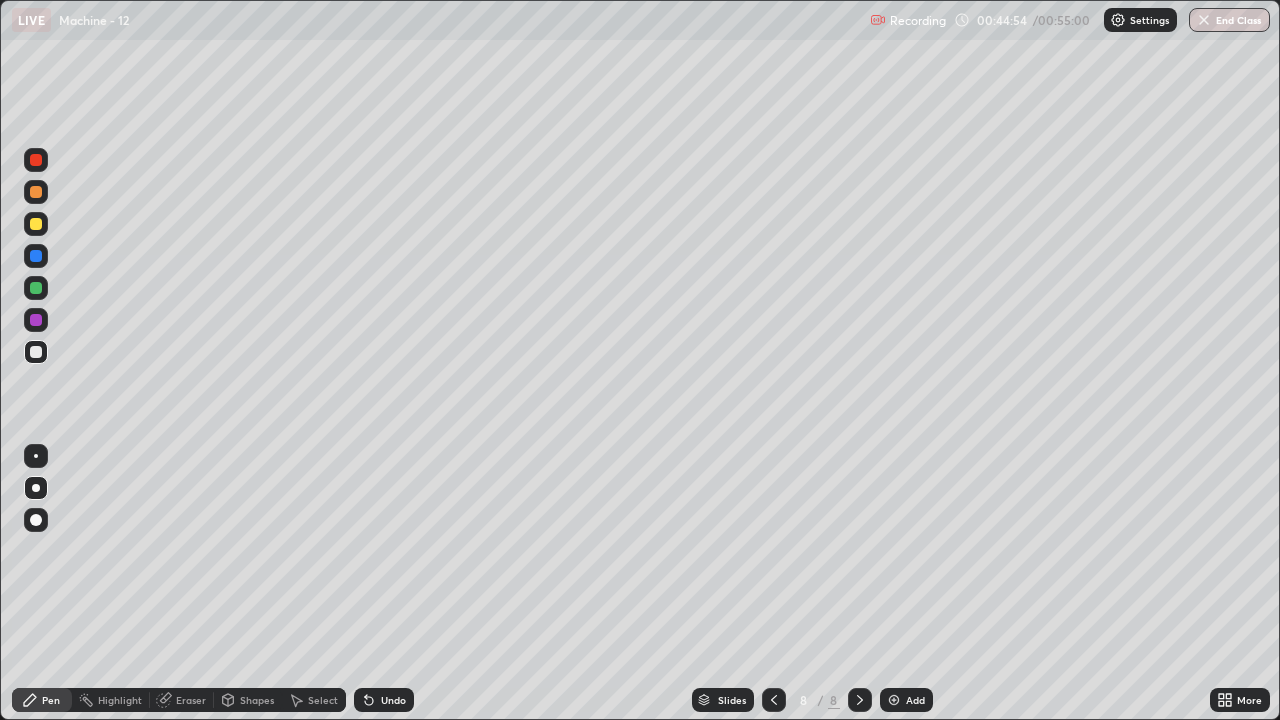 click at bounding box center [860, 700] 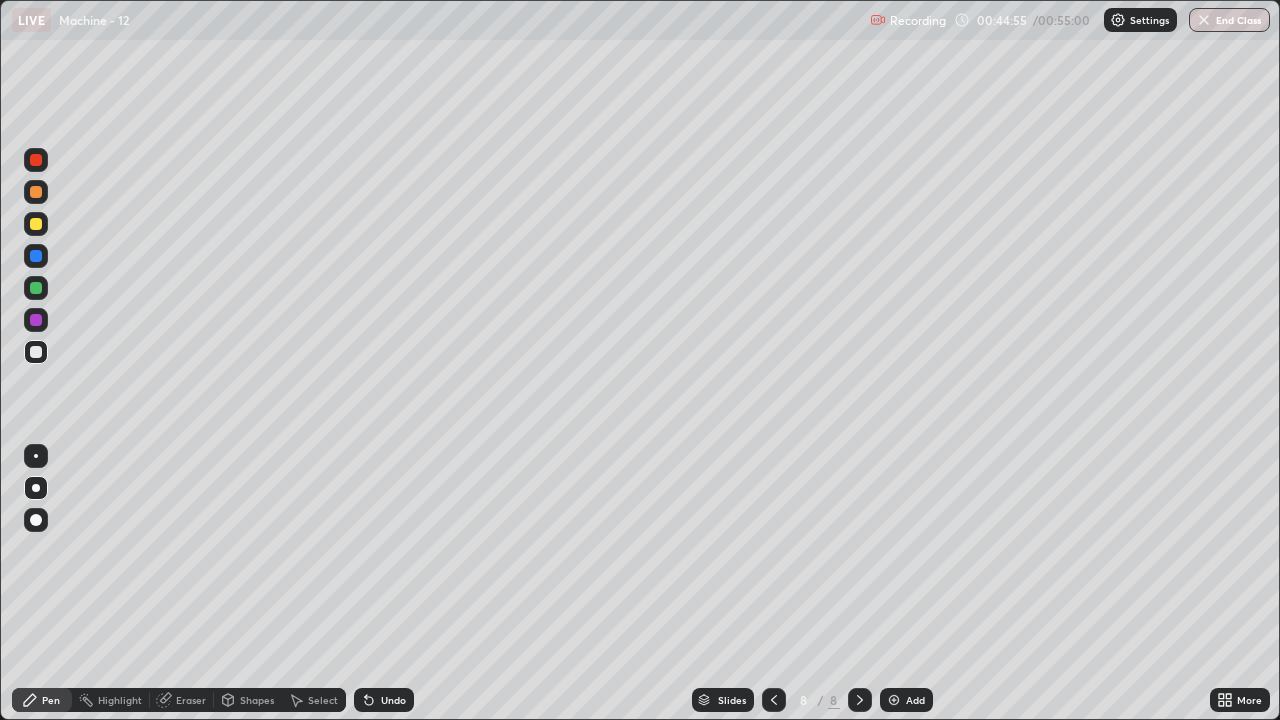 click on "Add" at bounding box center [906, 700] 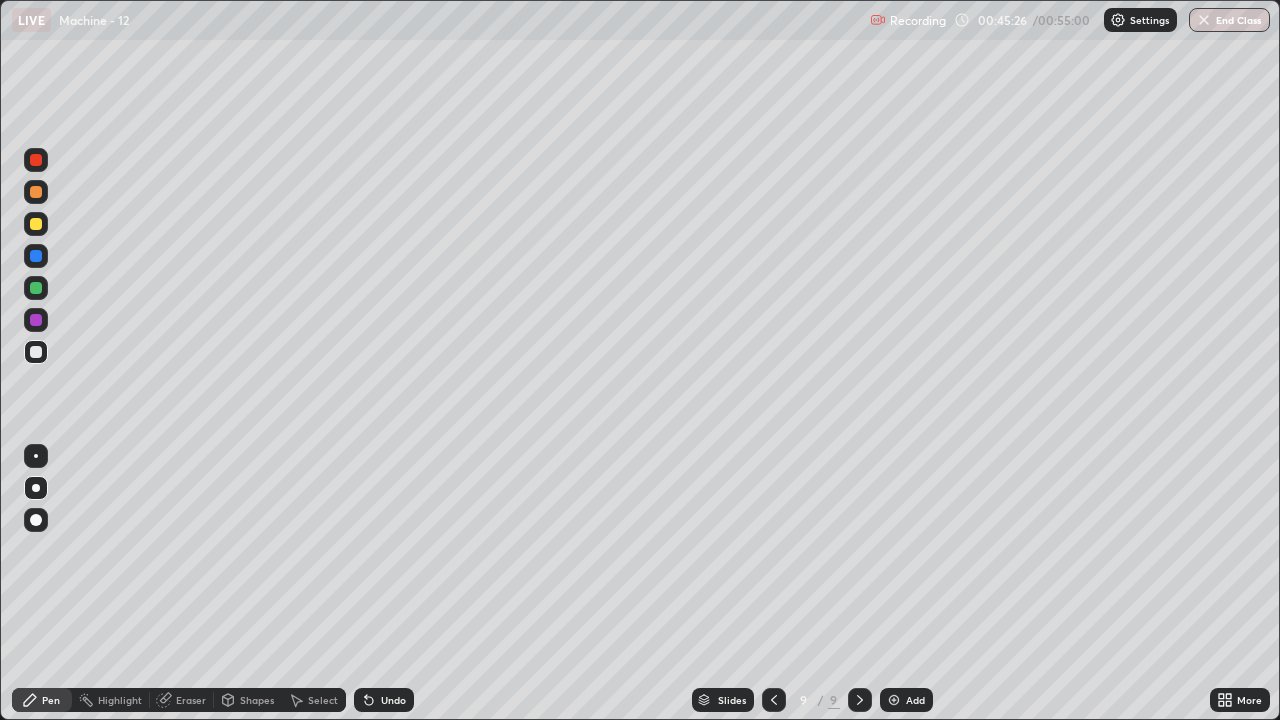 click on "Eraser" at bounding box center (191, 700) 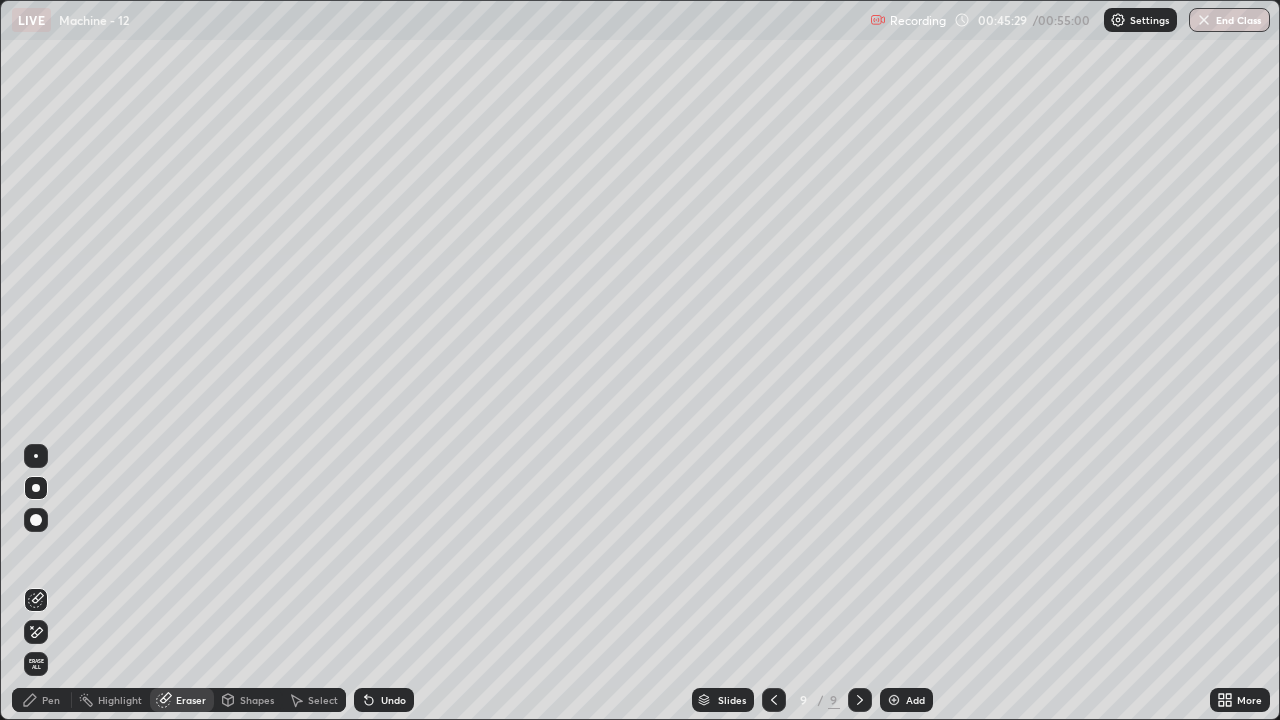 click on "Pen" at bounding box center [51, 700] 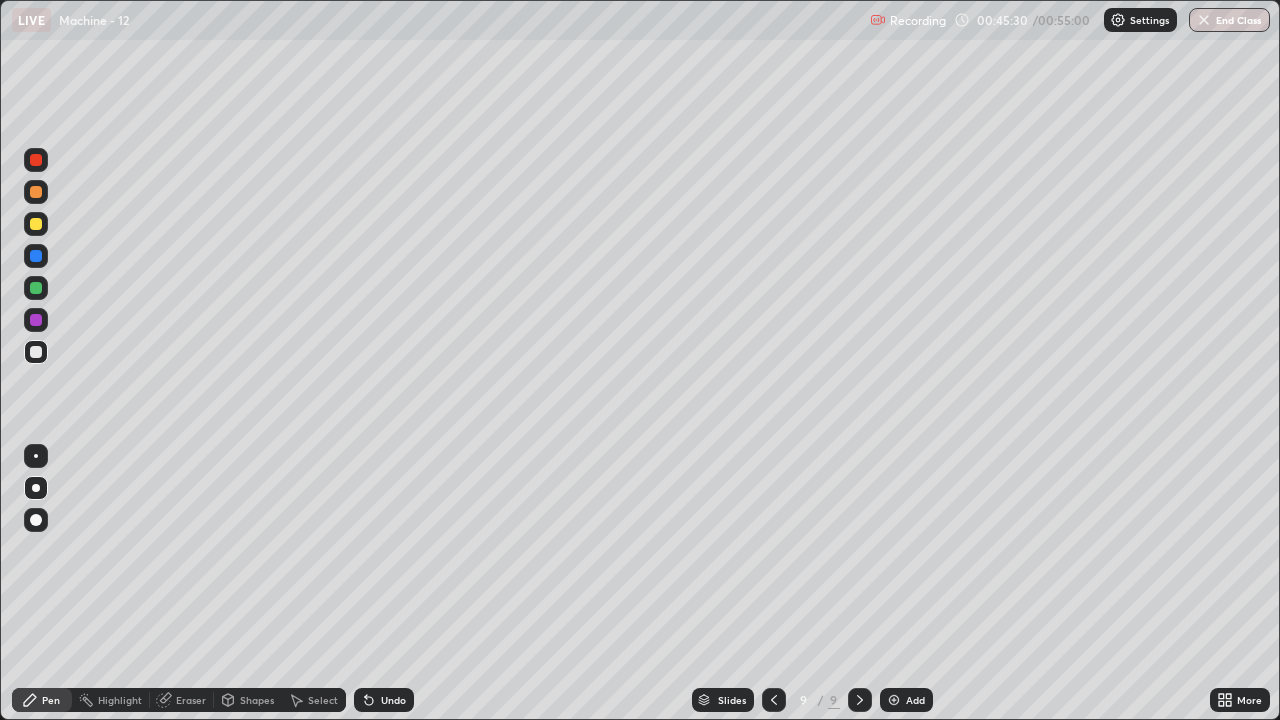 click on "Pen" at bounding box center (42, 700) 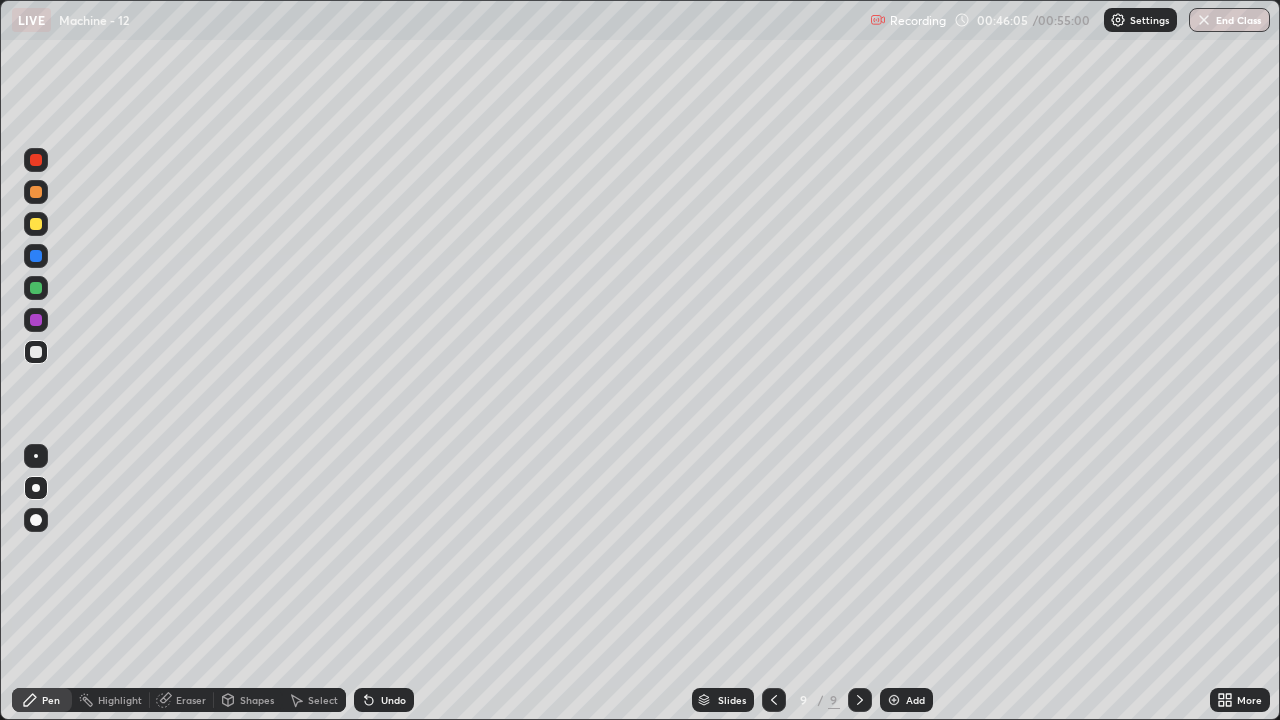 click on "Highlight" at bounding box center (120, 700) 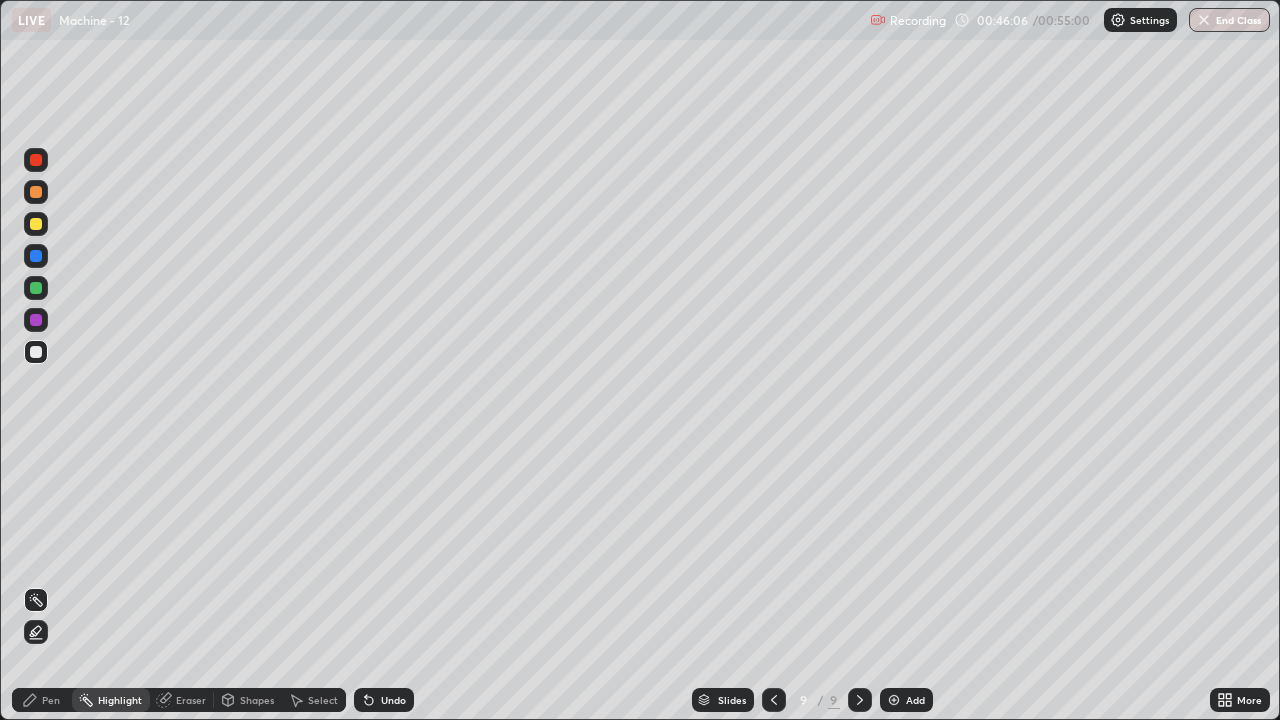 click on "Eraser" at bounding box center [191, 700] 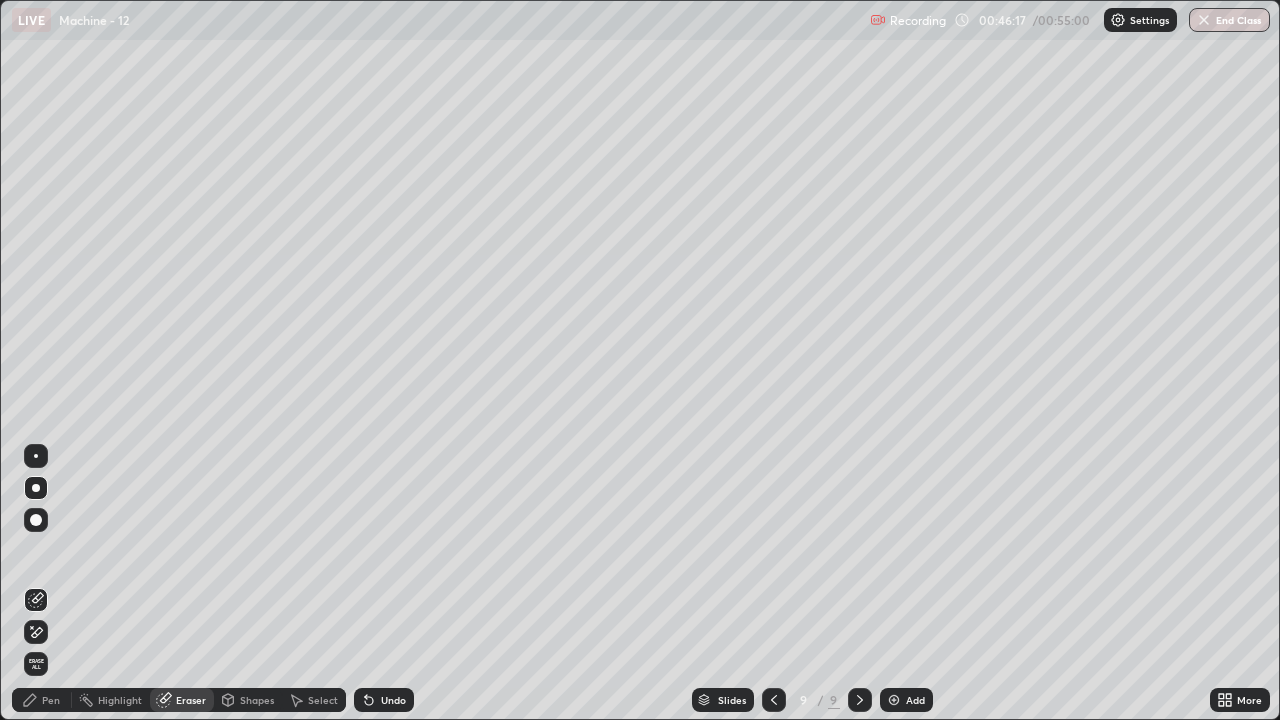 click on "Pen" at bounding box center [51, 700] 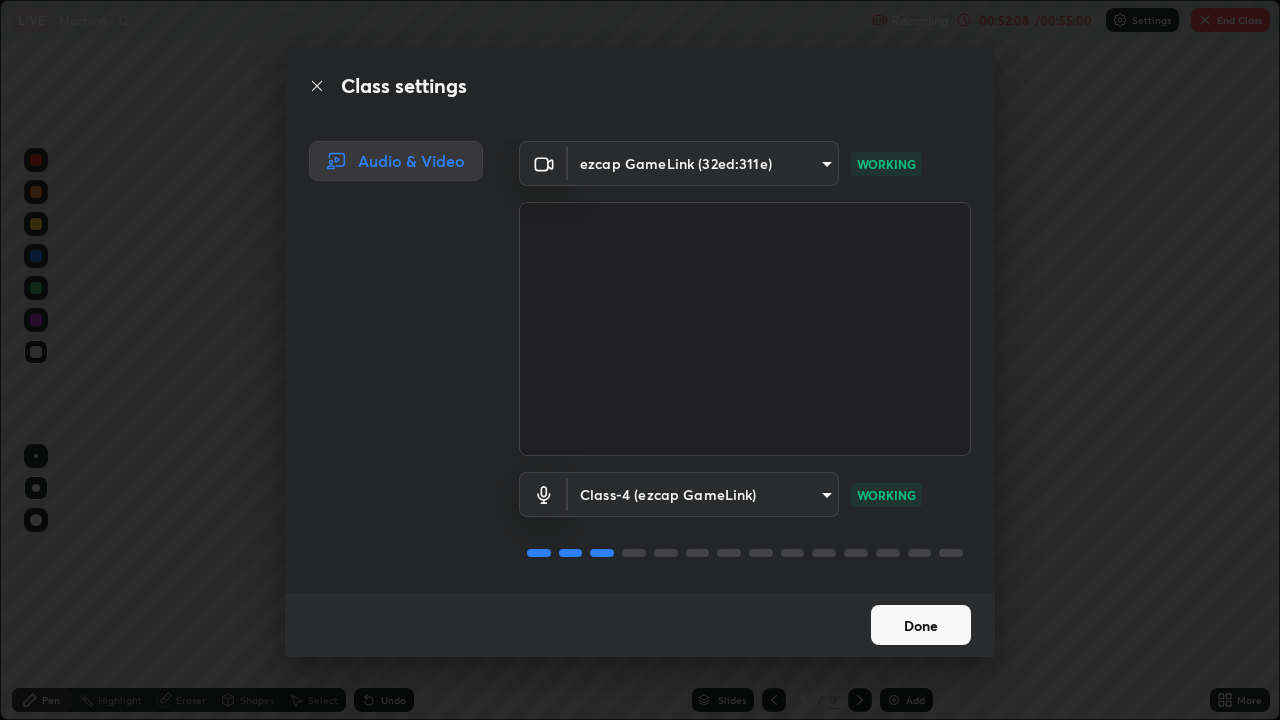 click on "Done" at bounding box center (921, 625) 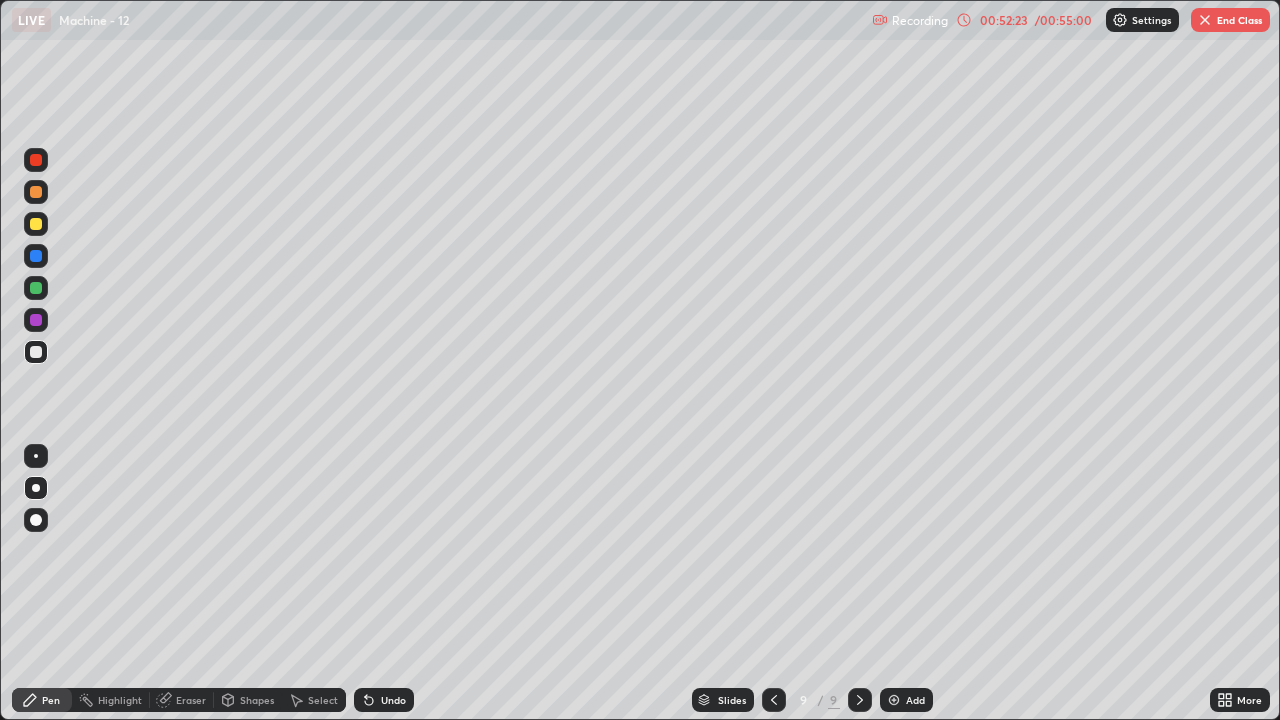 click on "Add" at bounding box center [915, 700] 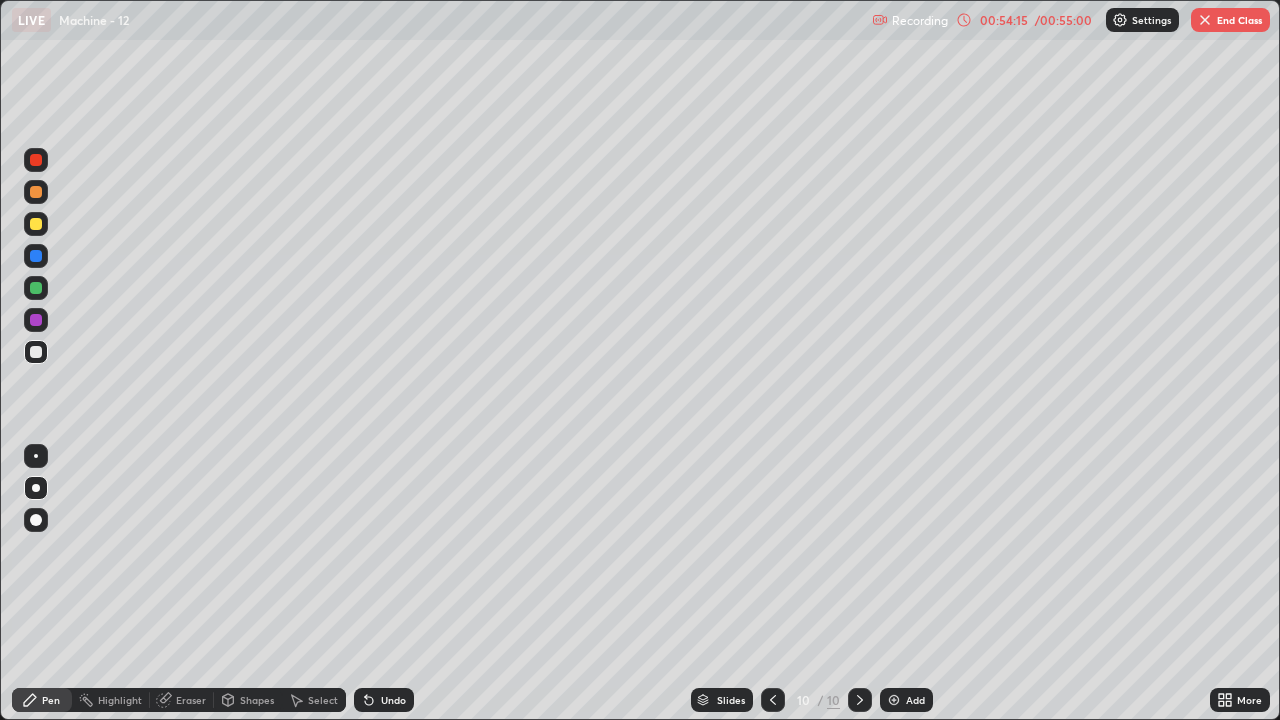 click on "End Class" at bounding box center [1230, 20] 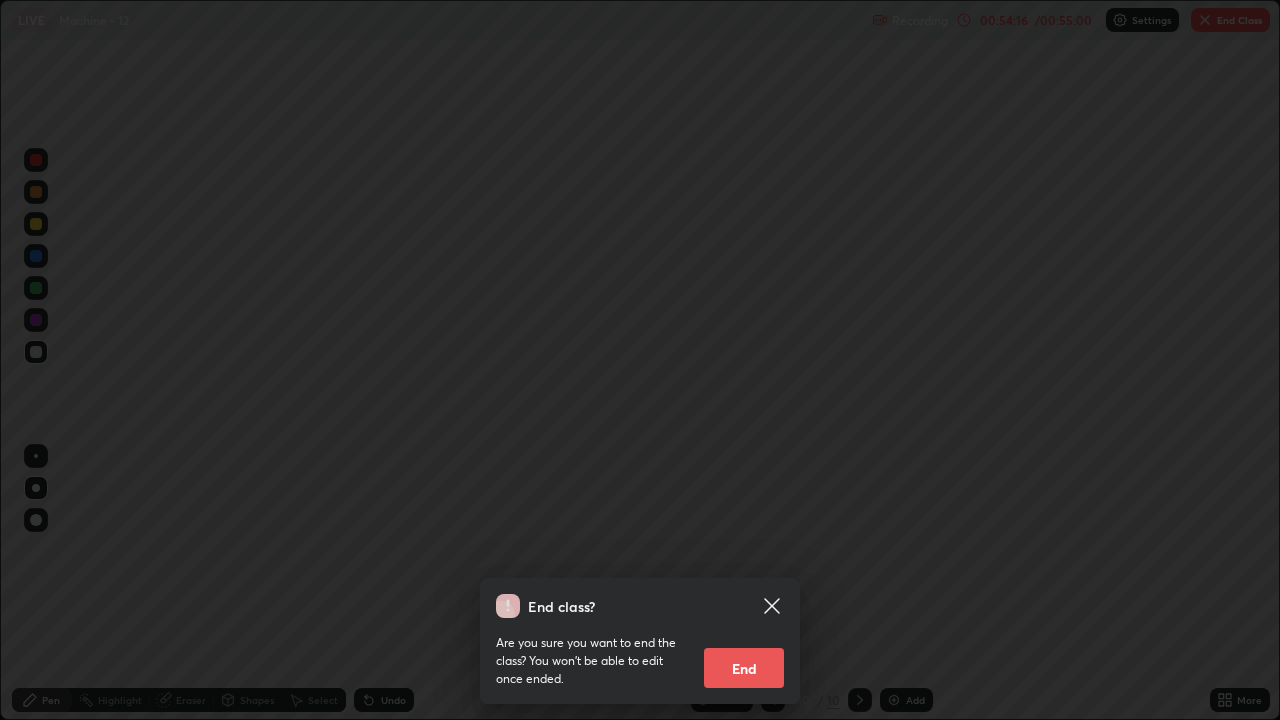 click on "End" at bounding box center [744, 668] 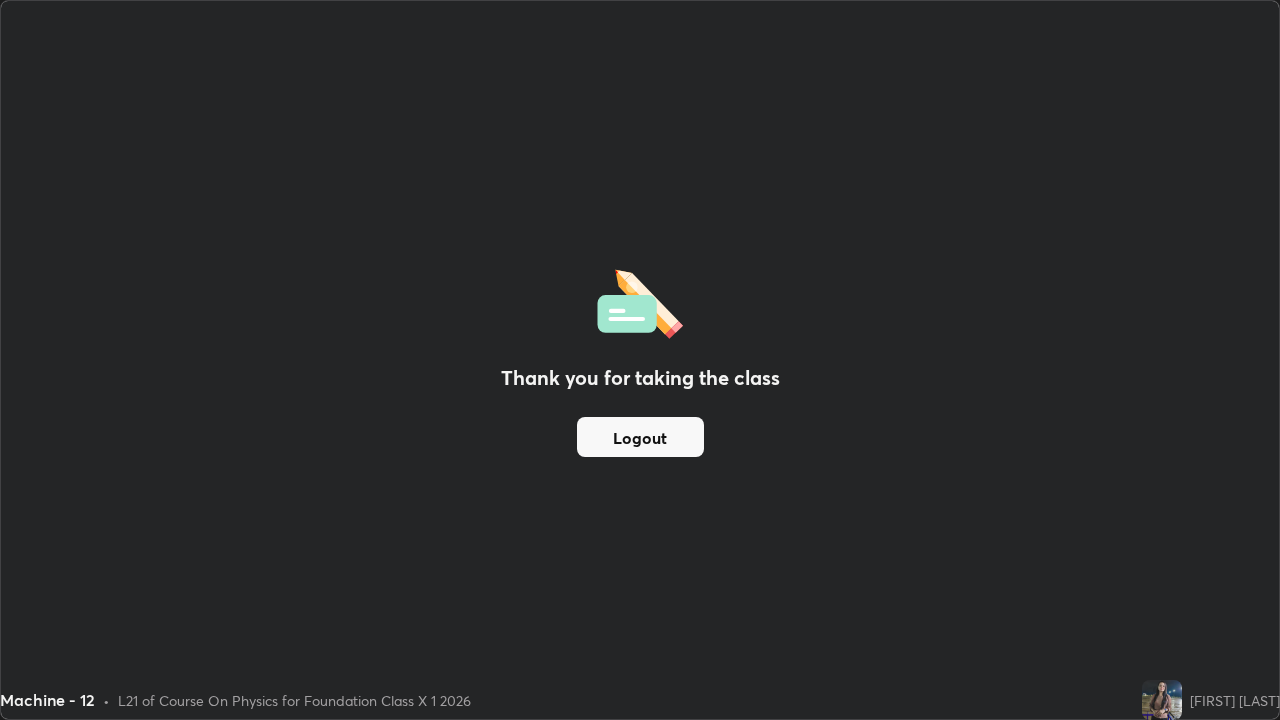 click on "Thank you for taking the class Logout" at bounding box center (640, 360) 